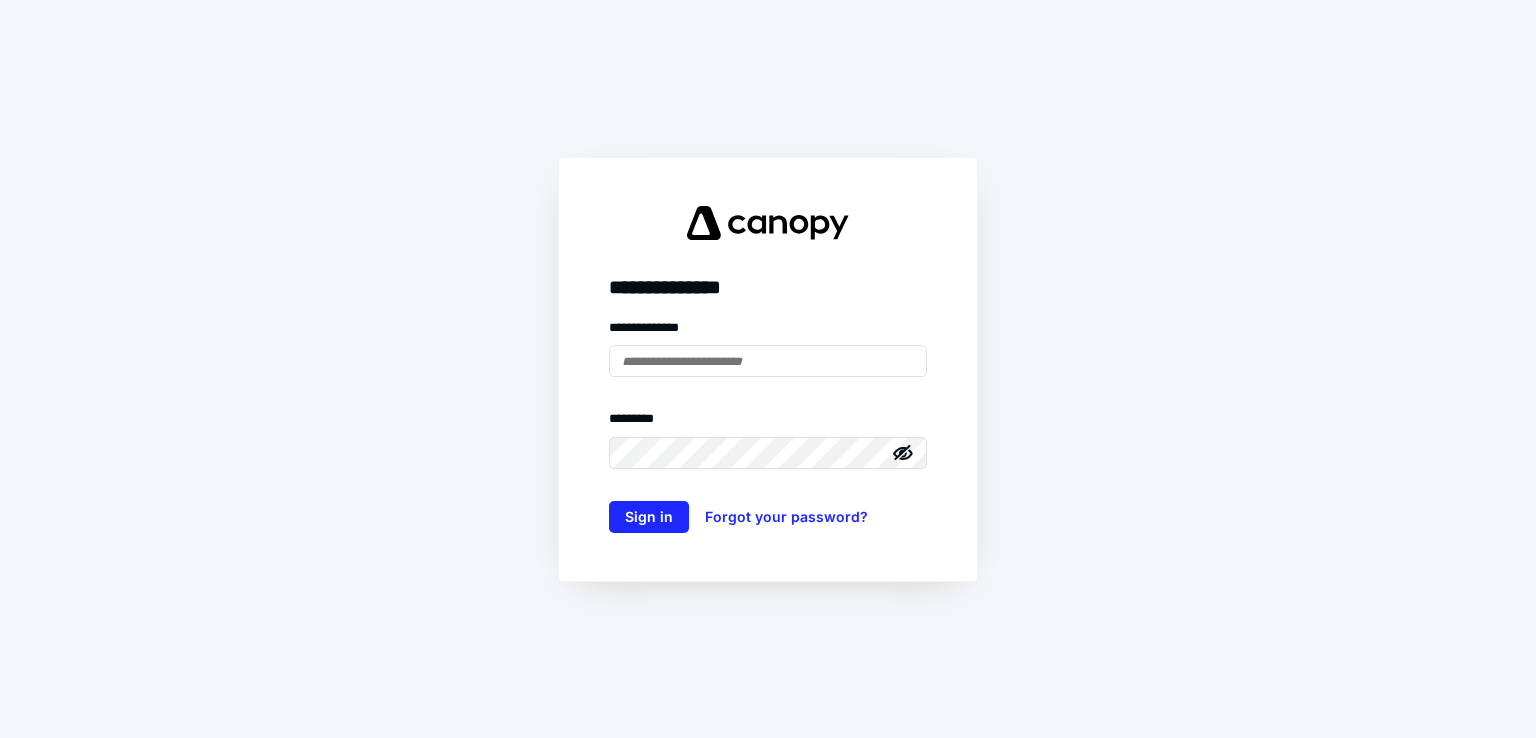 scroll, scrollTop: 0, scrollLeft: 0, axis: both 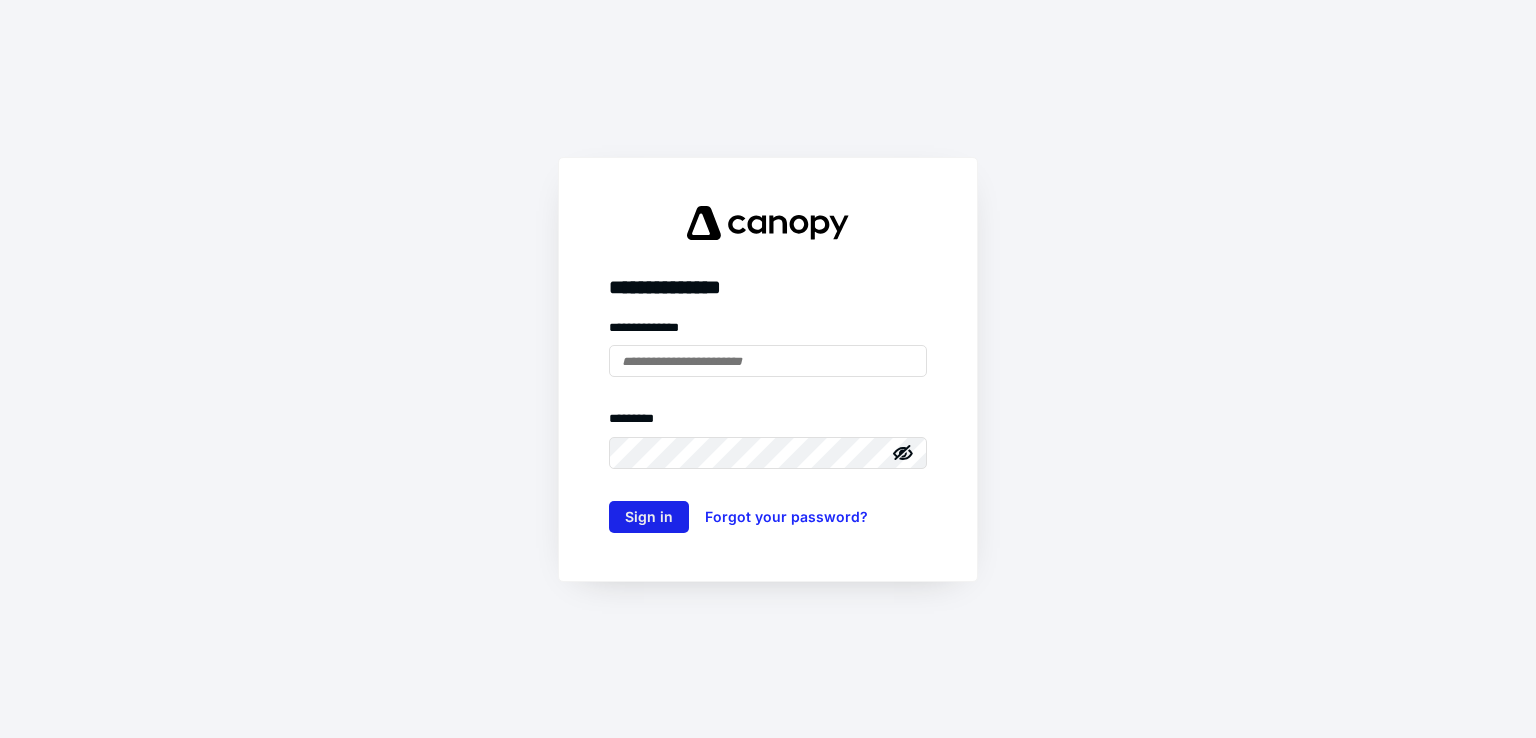 type on "**********" 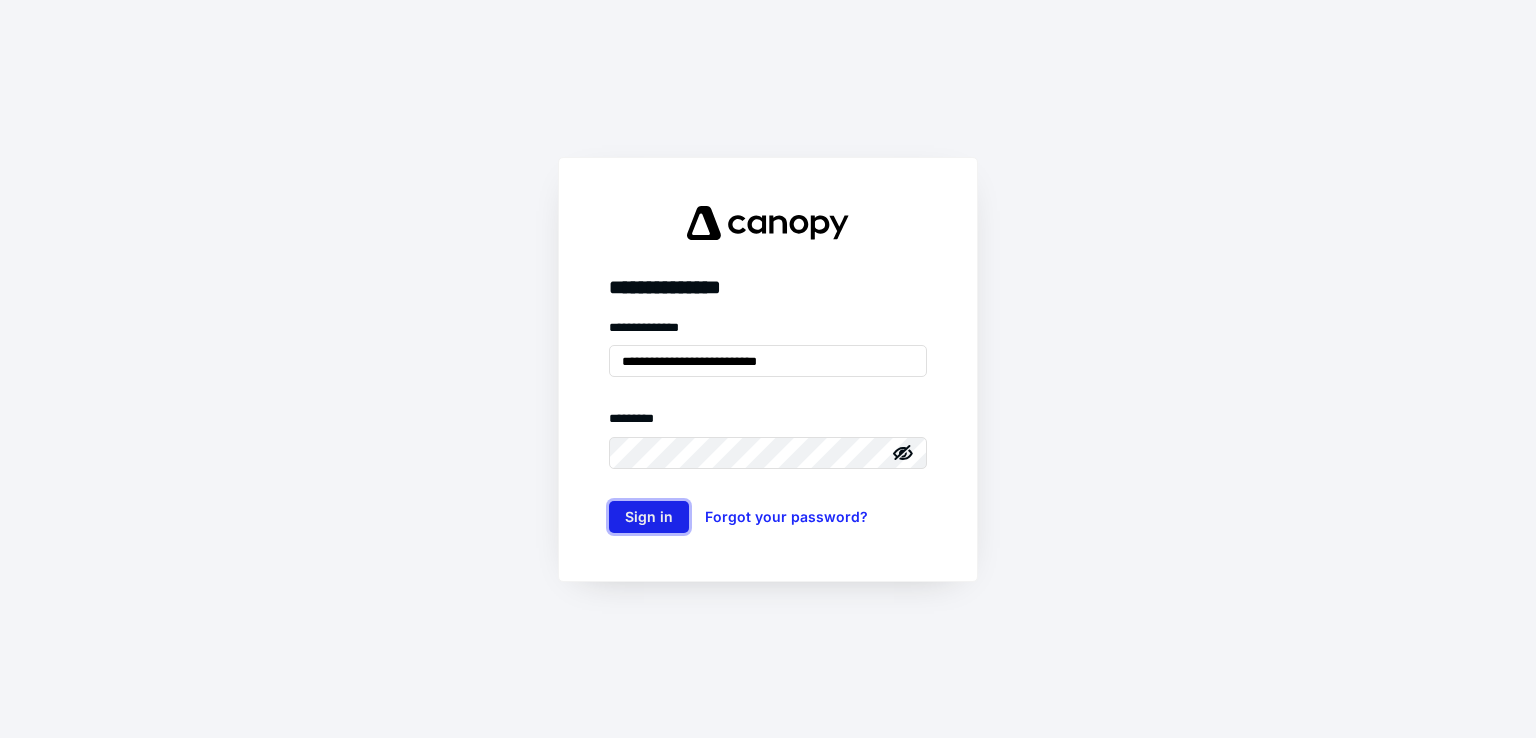 click on "Sign in" at bounding box center (649, 517) 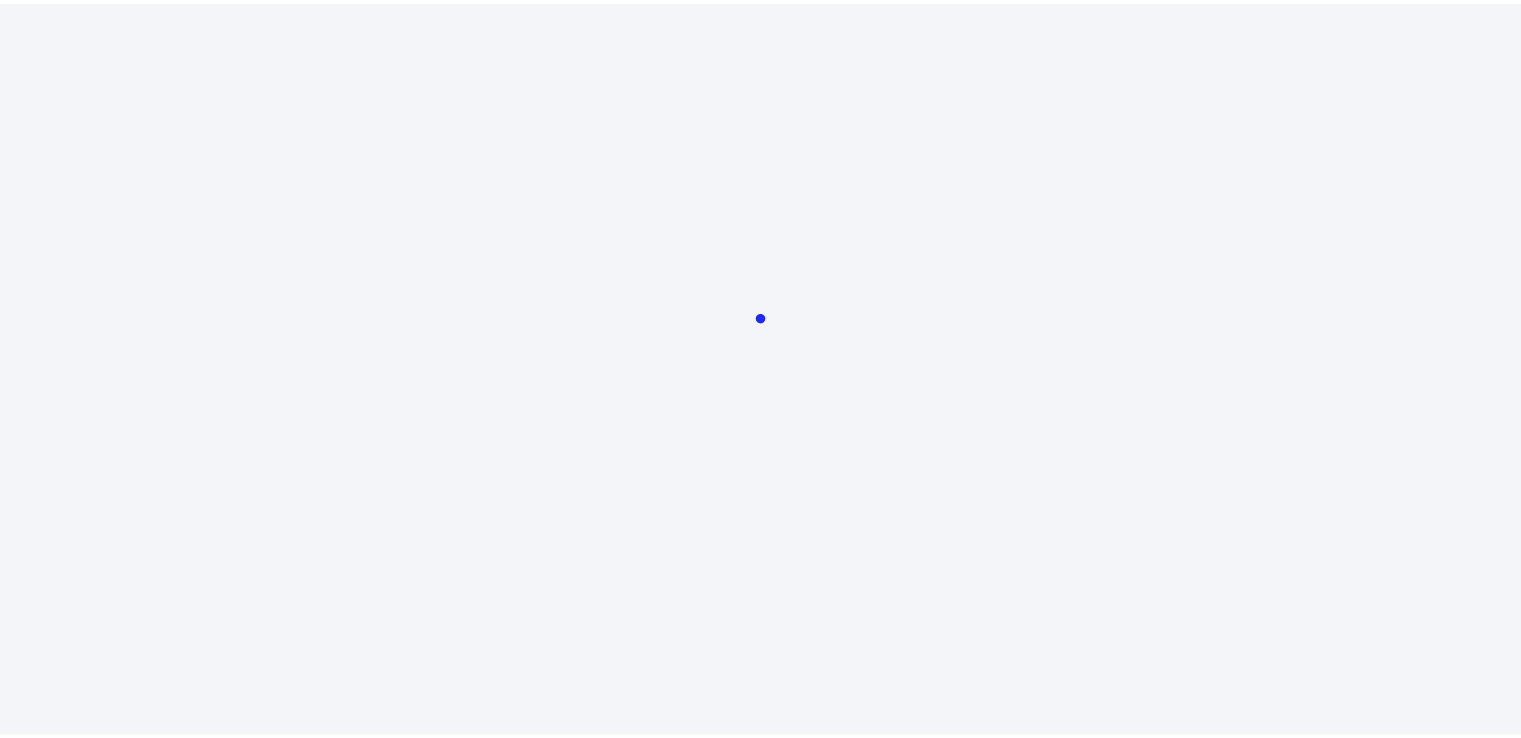 scroll, scrollTop: 0, scrollLeft: 0, axis: both 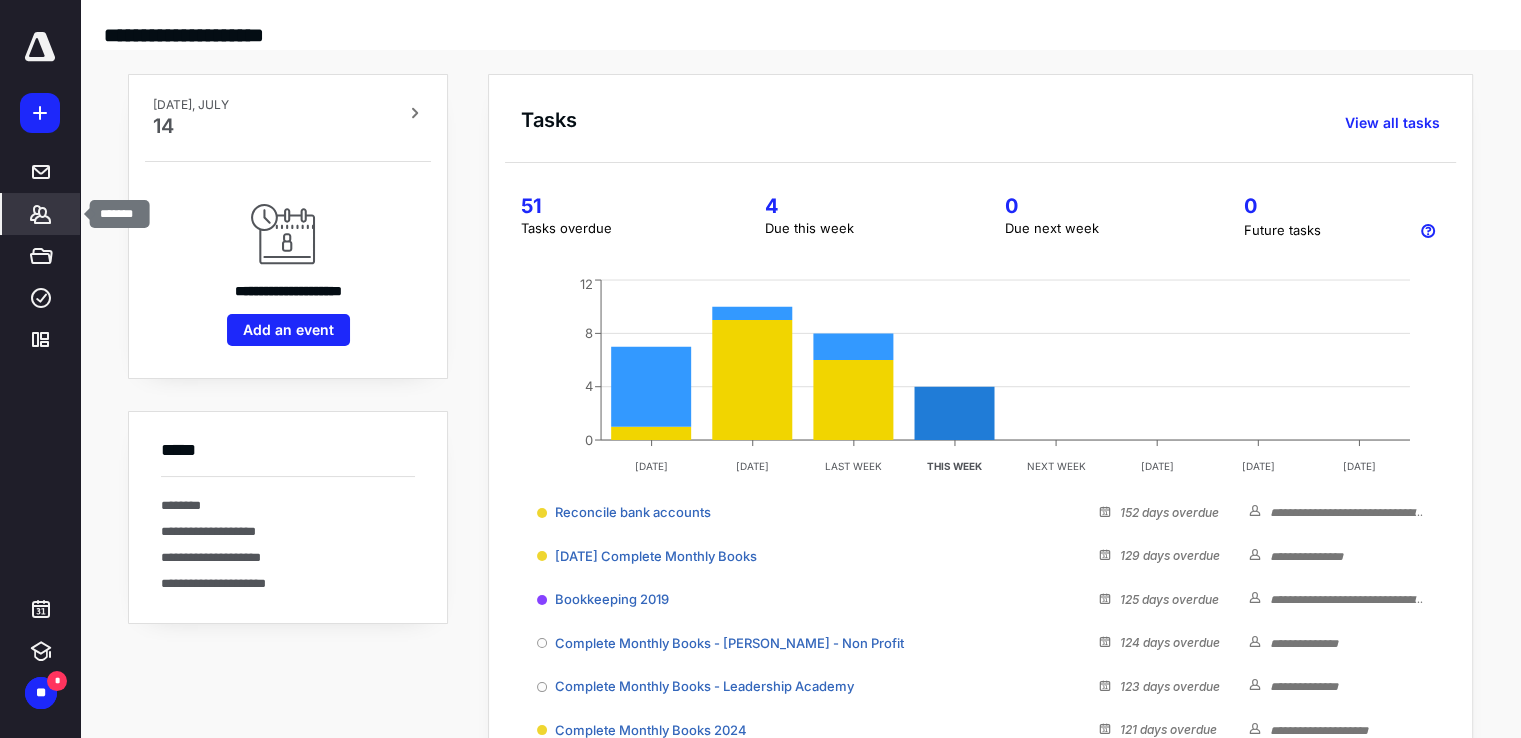 click 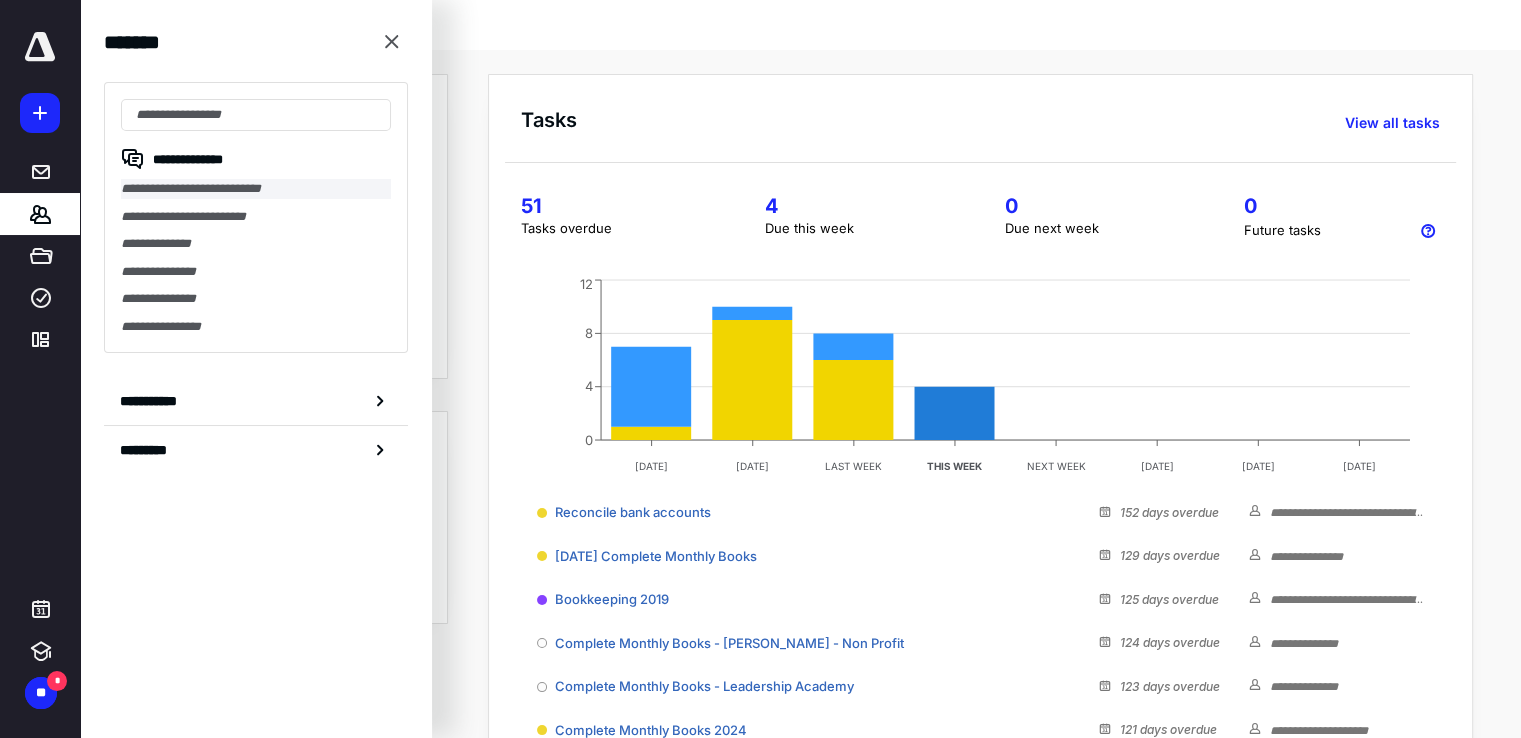 click on "**********" at bounding box center [256, 189] 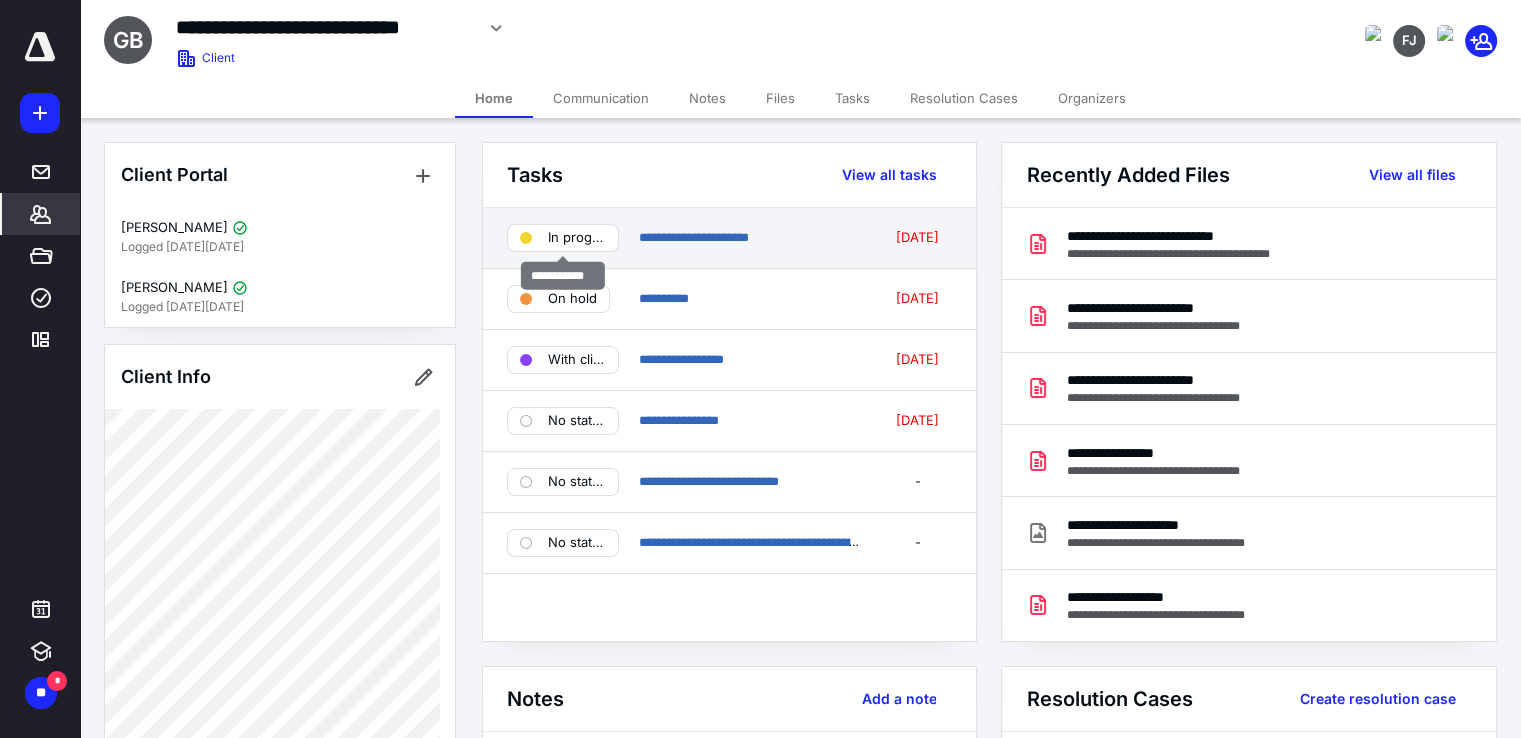 click on "In progress" at bounding box center (577, 238) 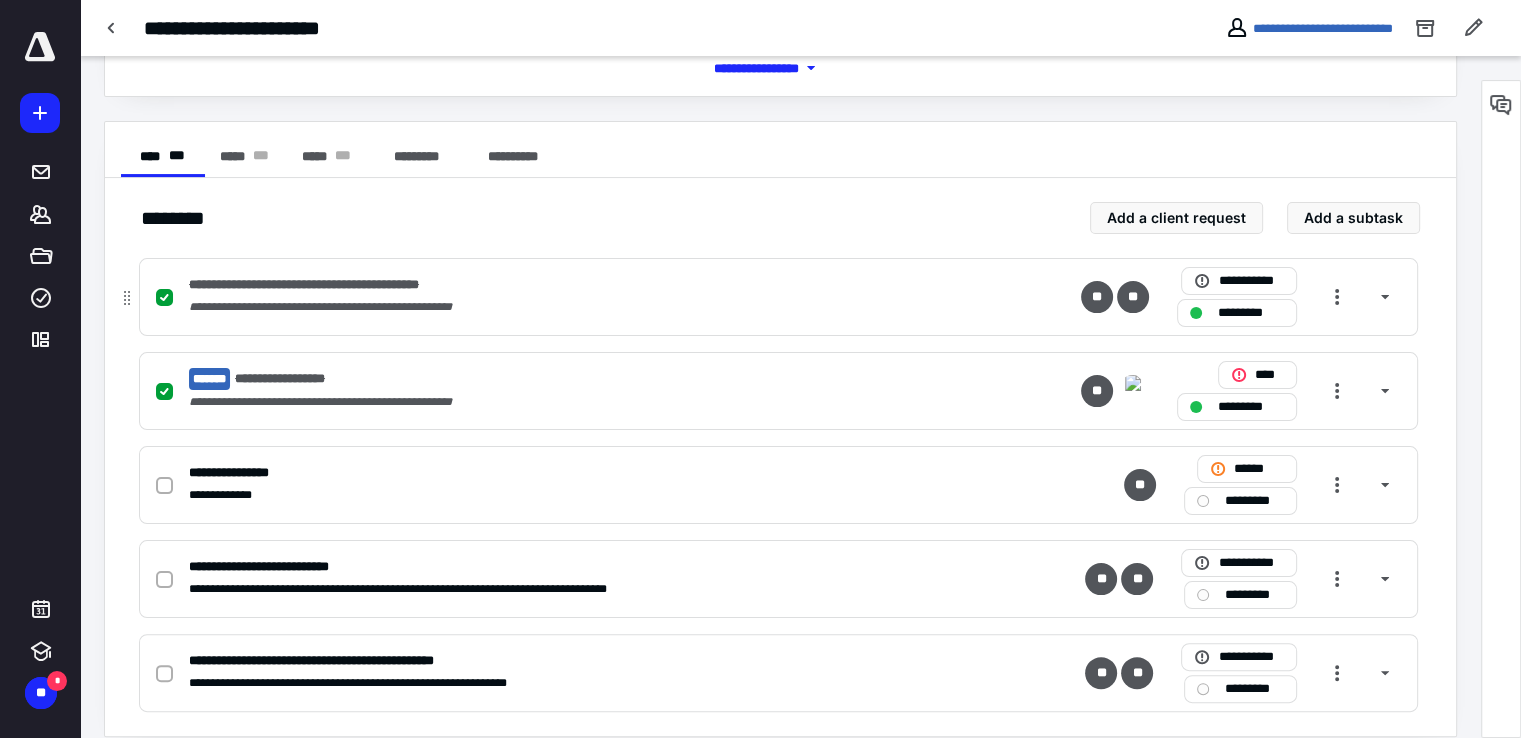 scroll, scrollTop: 0, scrollLeft: 0, axis: both 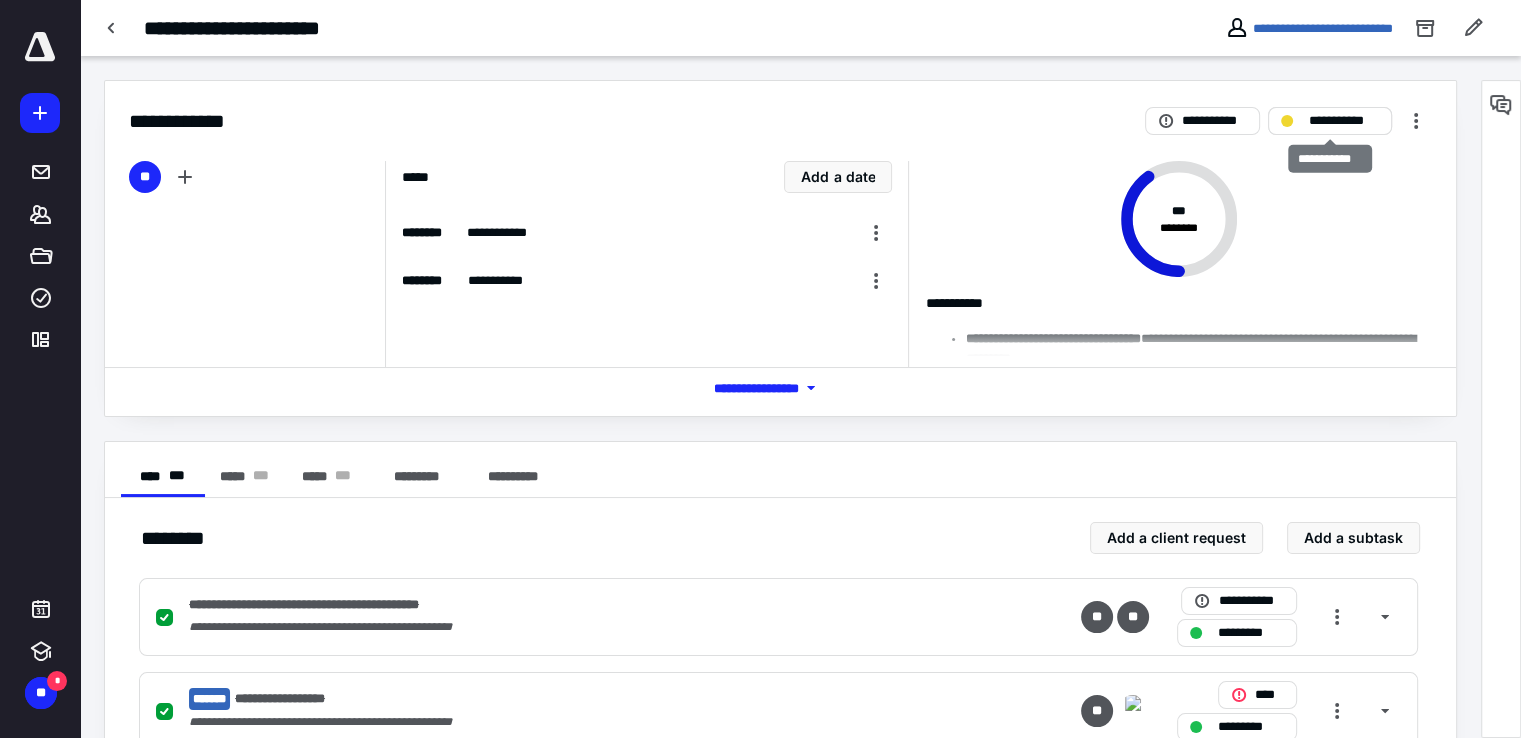 click on "**********" at bounding box center [1344, 121] 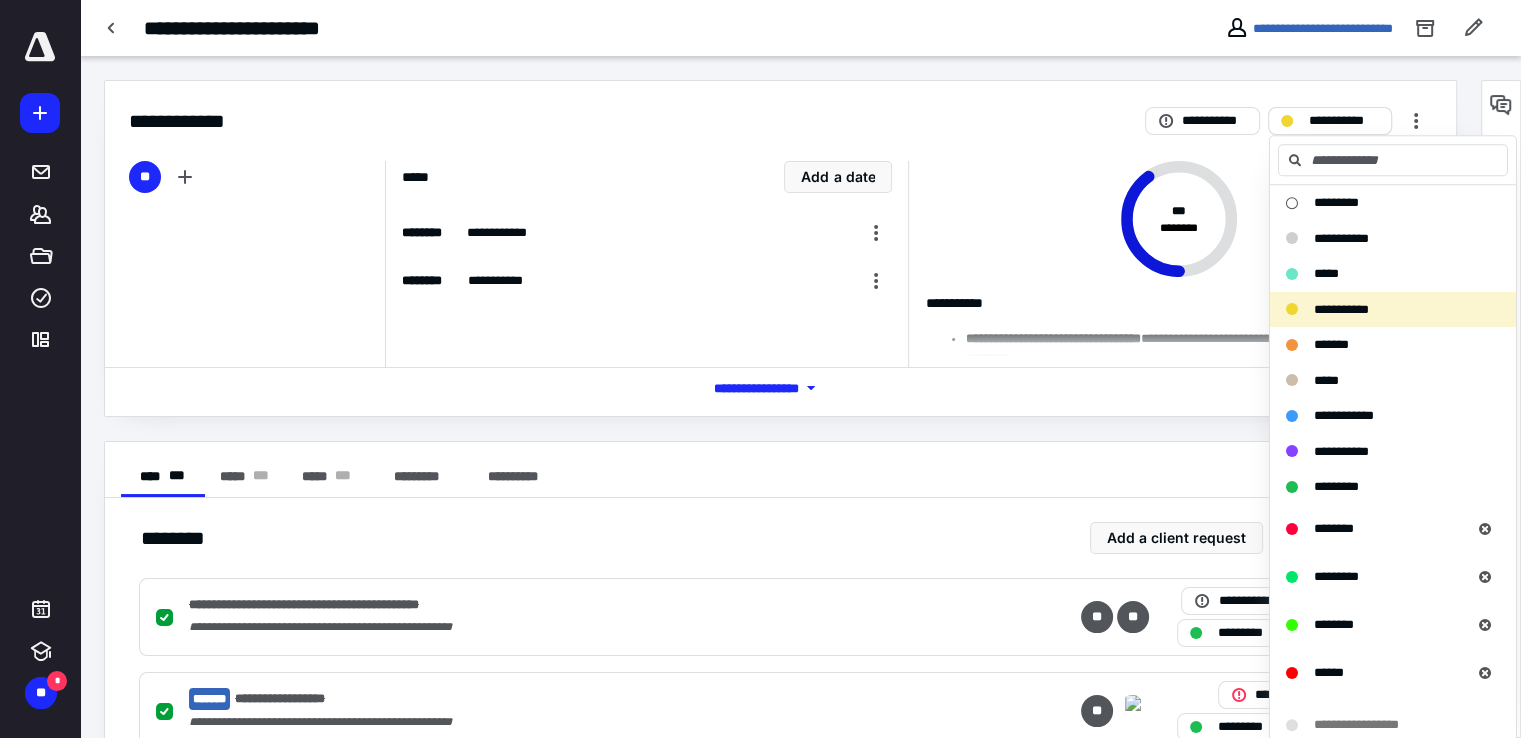 click on "**********" at bounding box center [1344, 121] 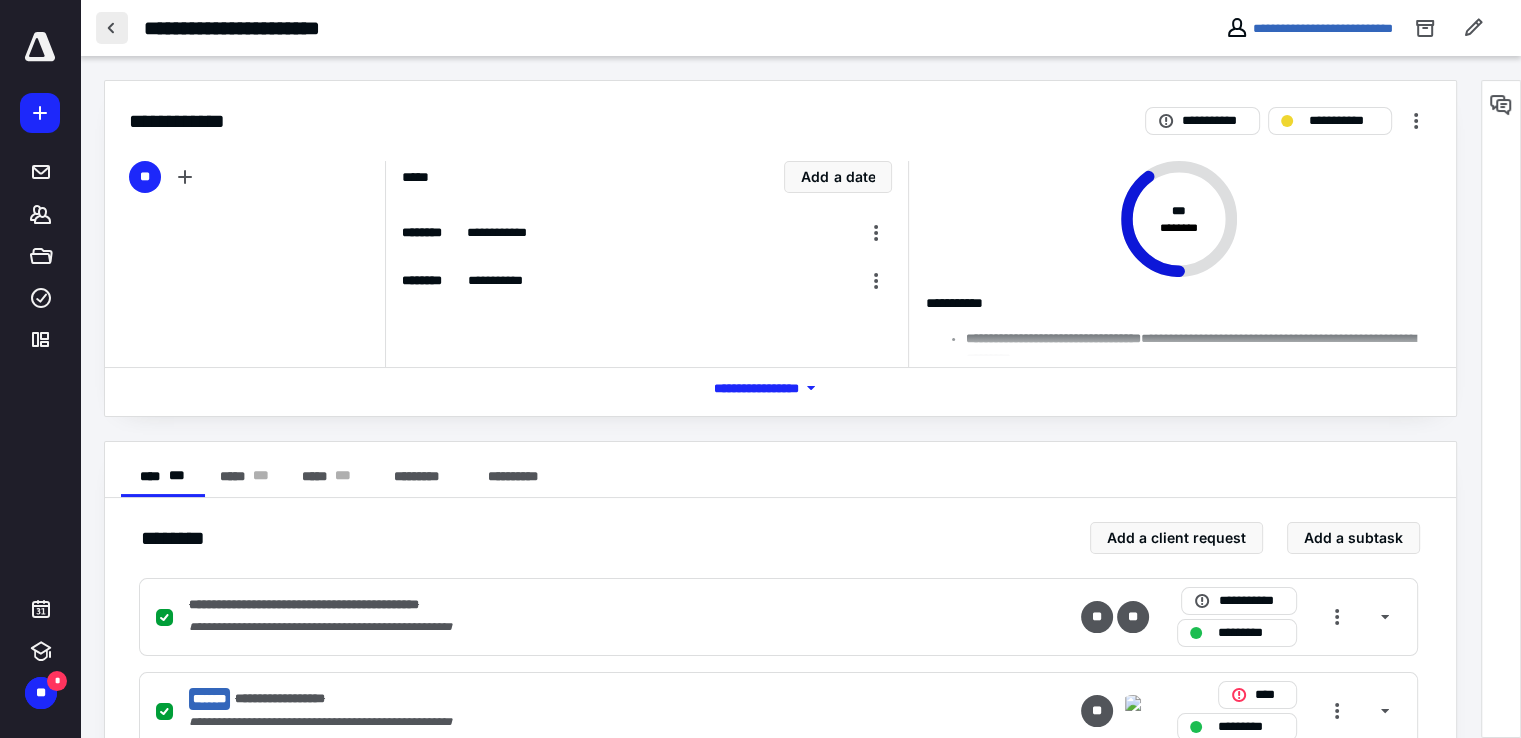 click at bounding box center [112, 28] 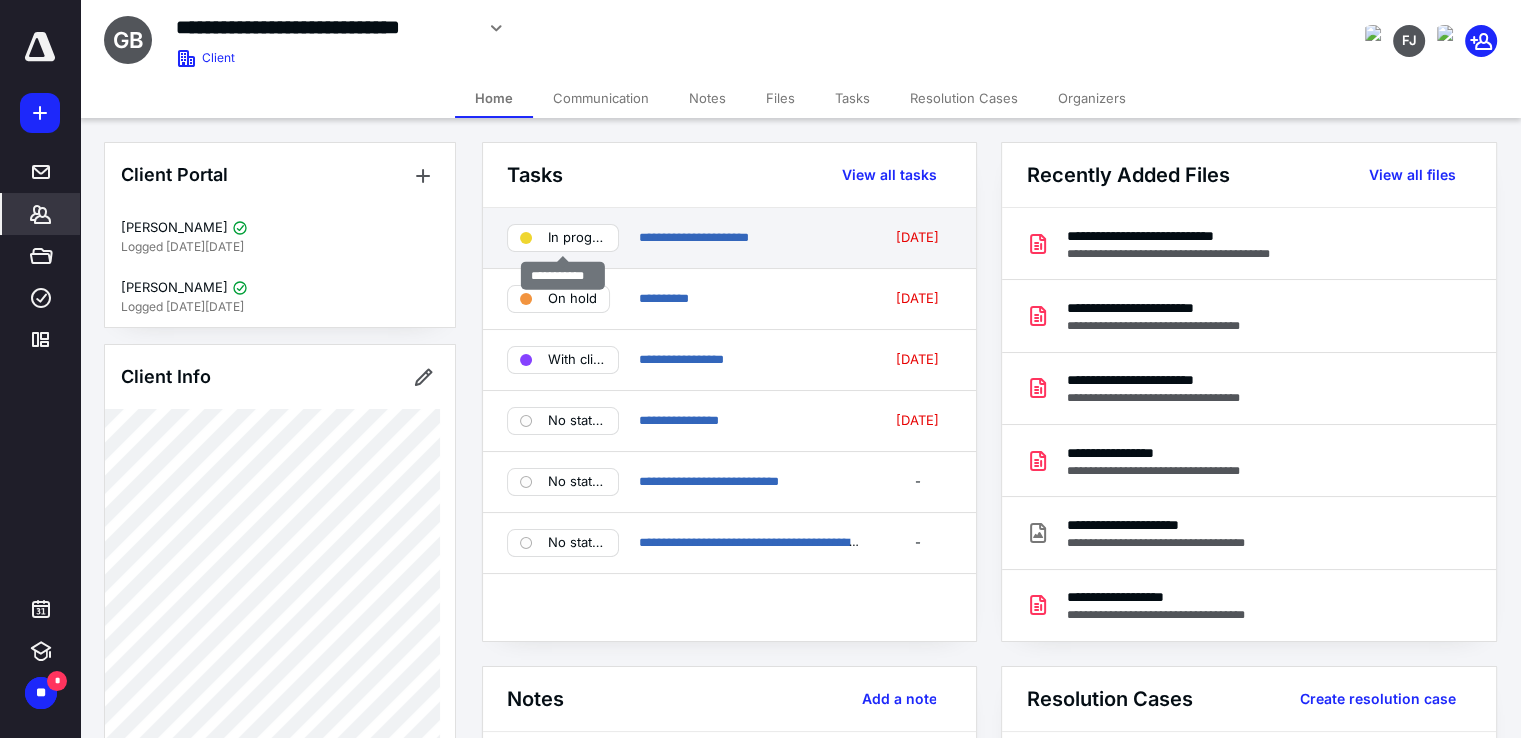 click on "In progress" at bounding box center [577, 238] 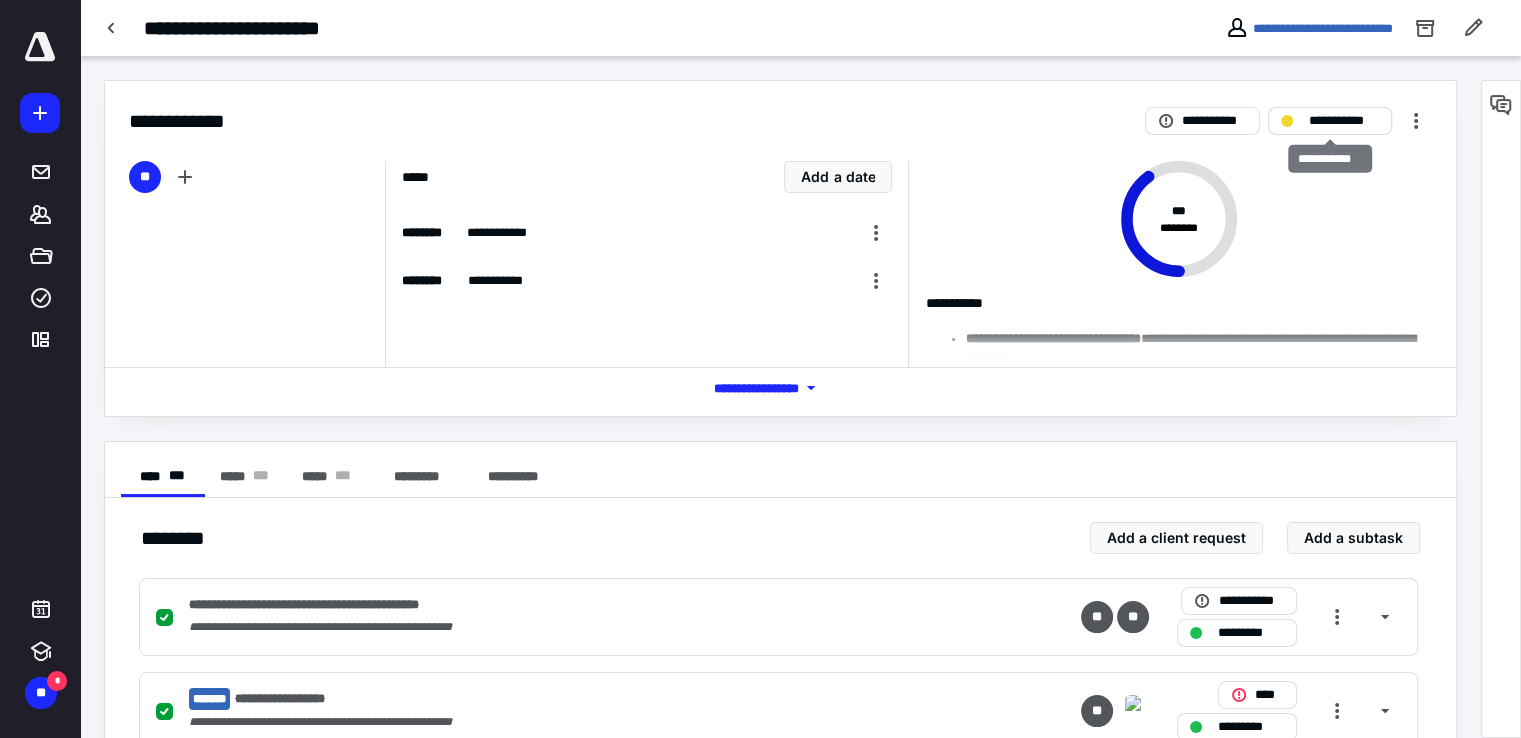 click on "**********" at bounding box center (1344, 121) 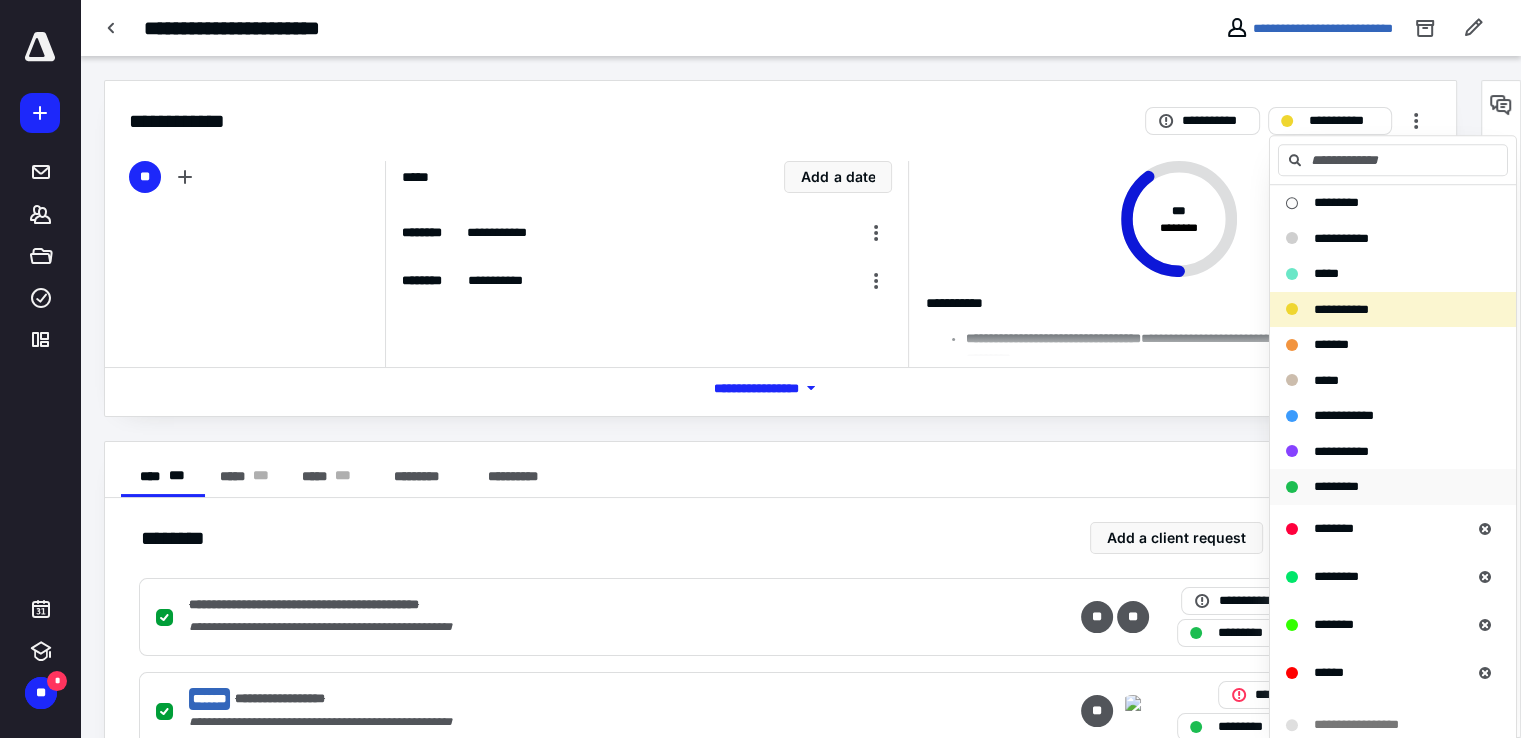 click on "*********" at bounding box center [1336, 486] 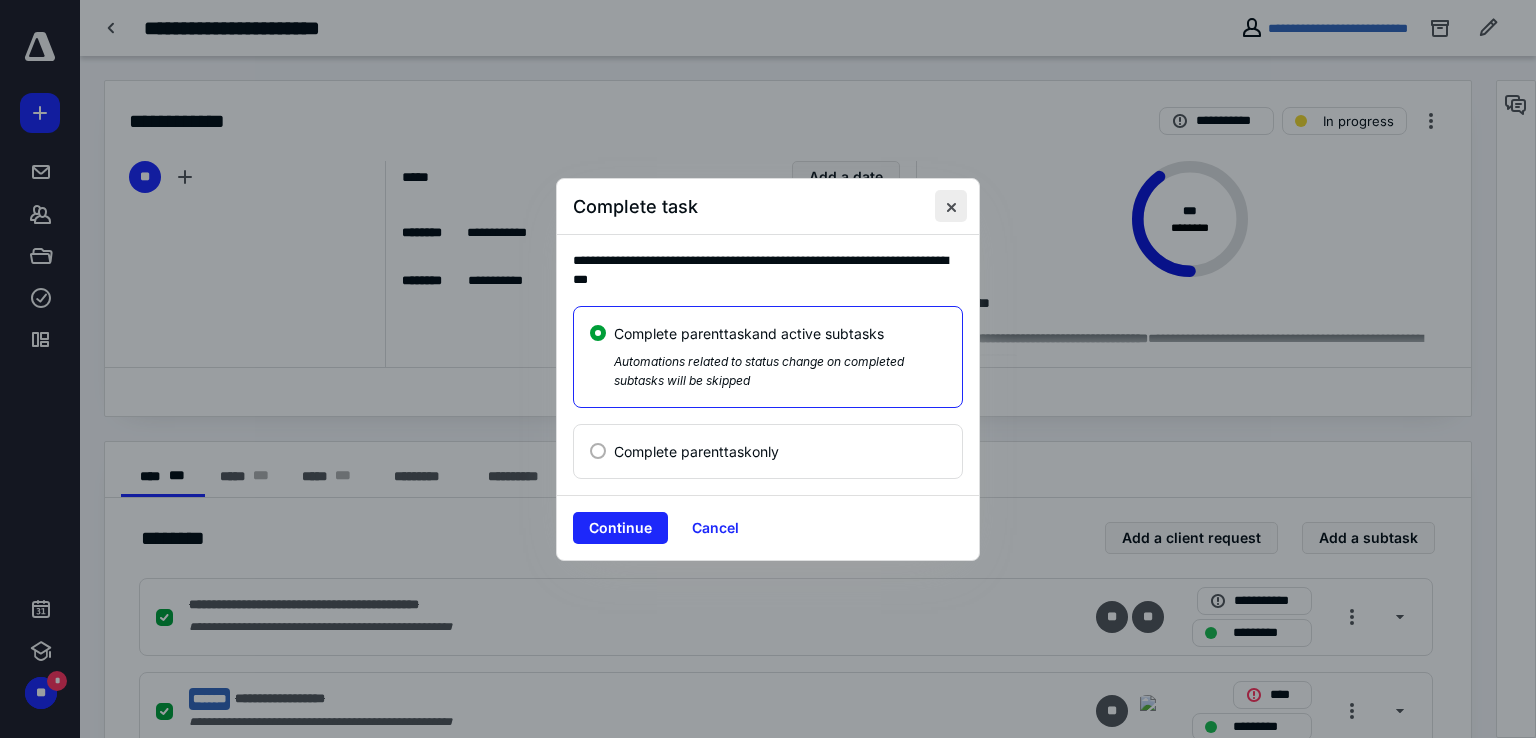 click at bounding box center (951, 206) 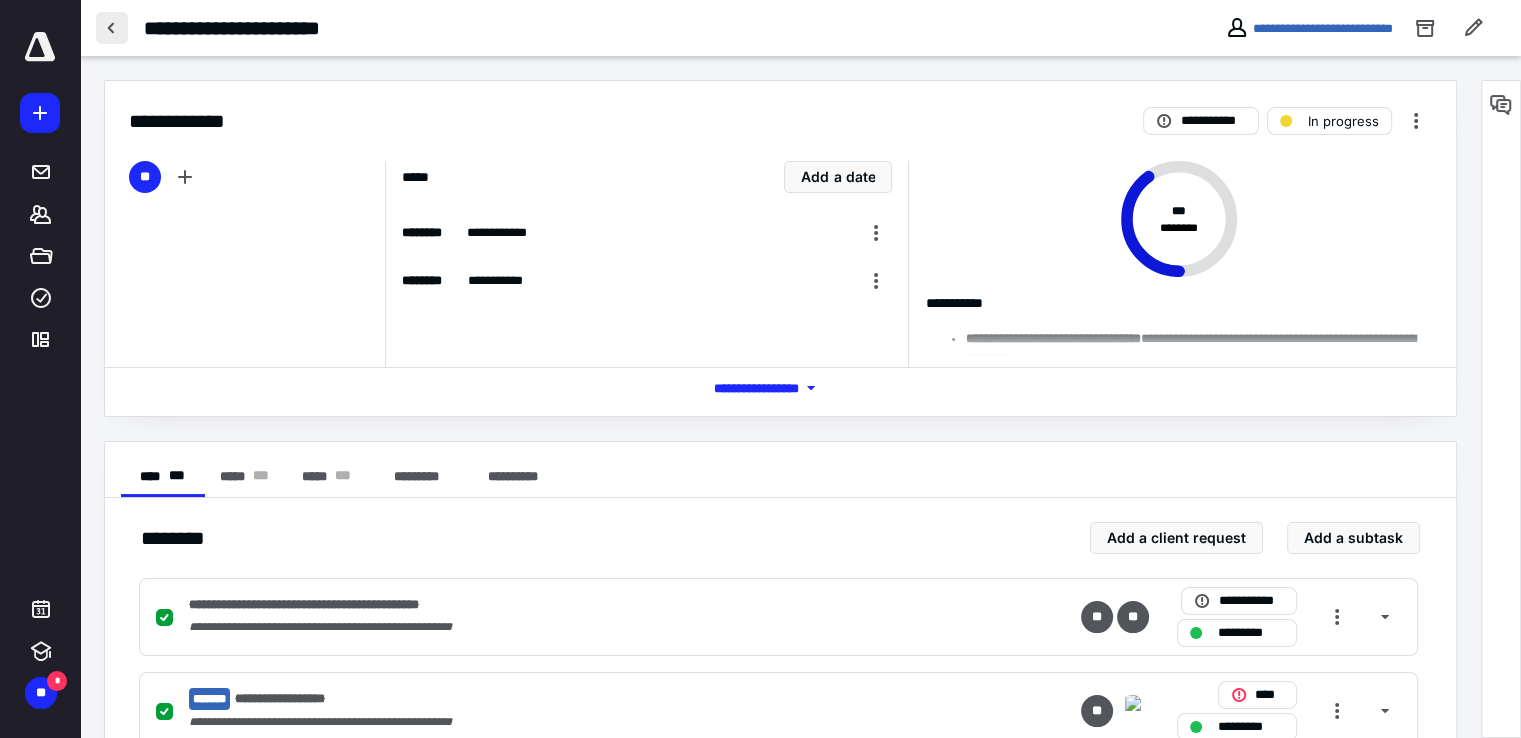 click at bounding box center [112, 28] 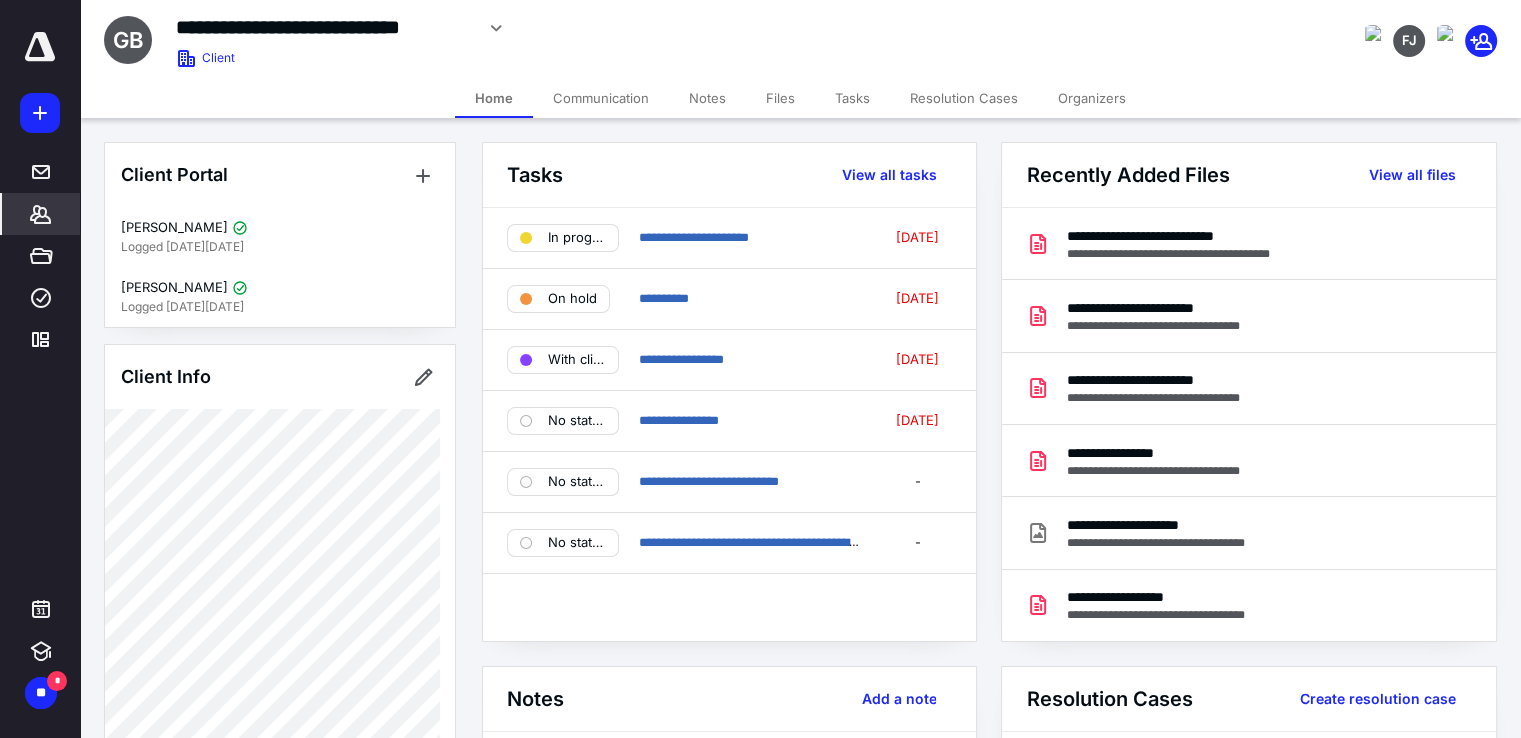 click on "Notes" at bounding box center [707, 98] 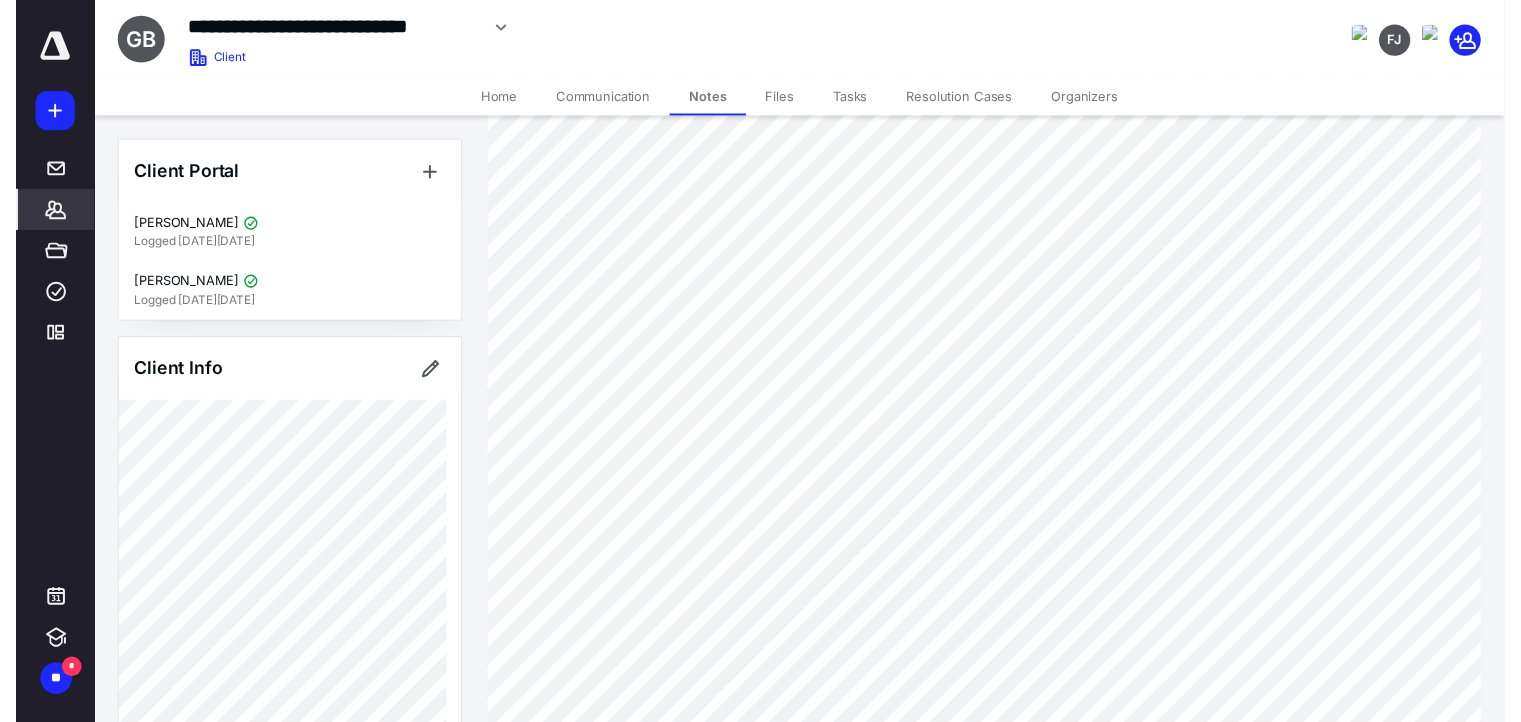 scroll, scrollTop: 0, scrollLeft: 0, axis: both 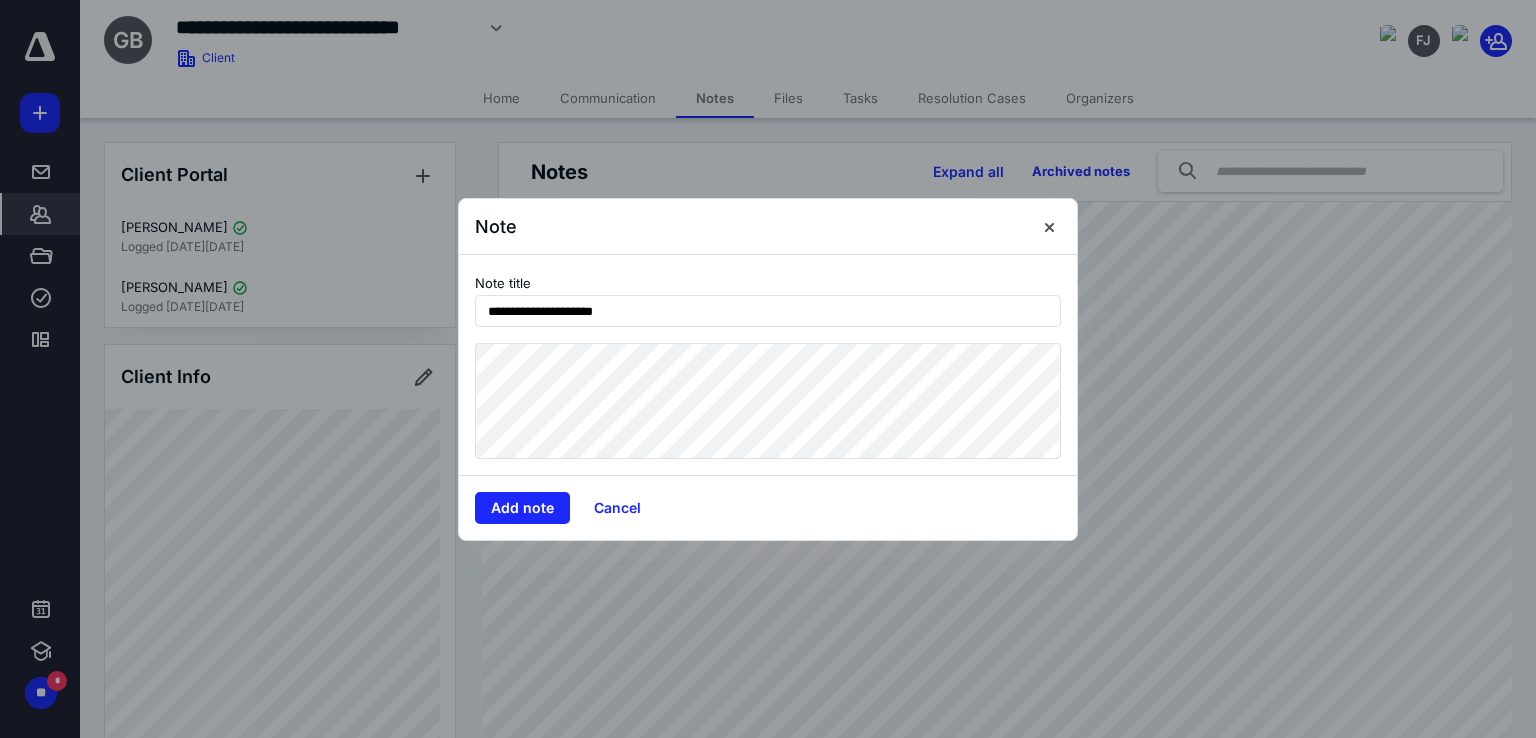 type on "**********" 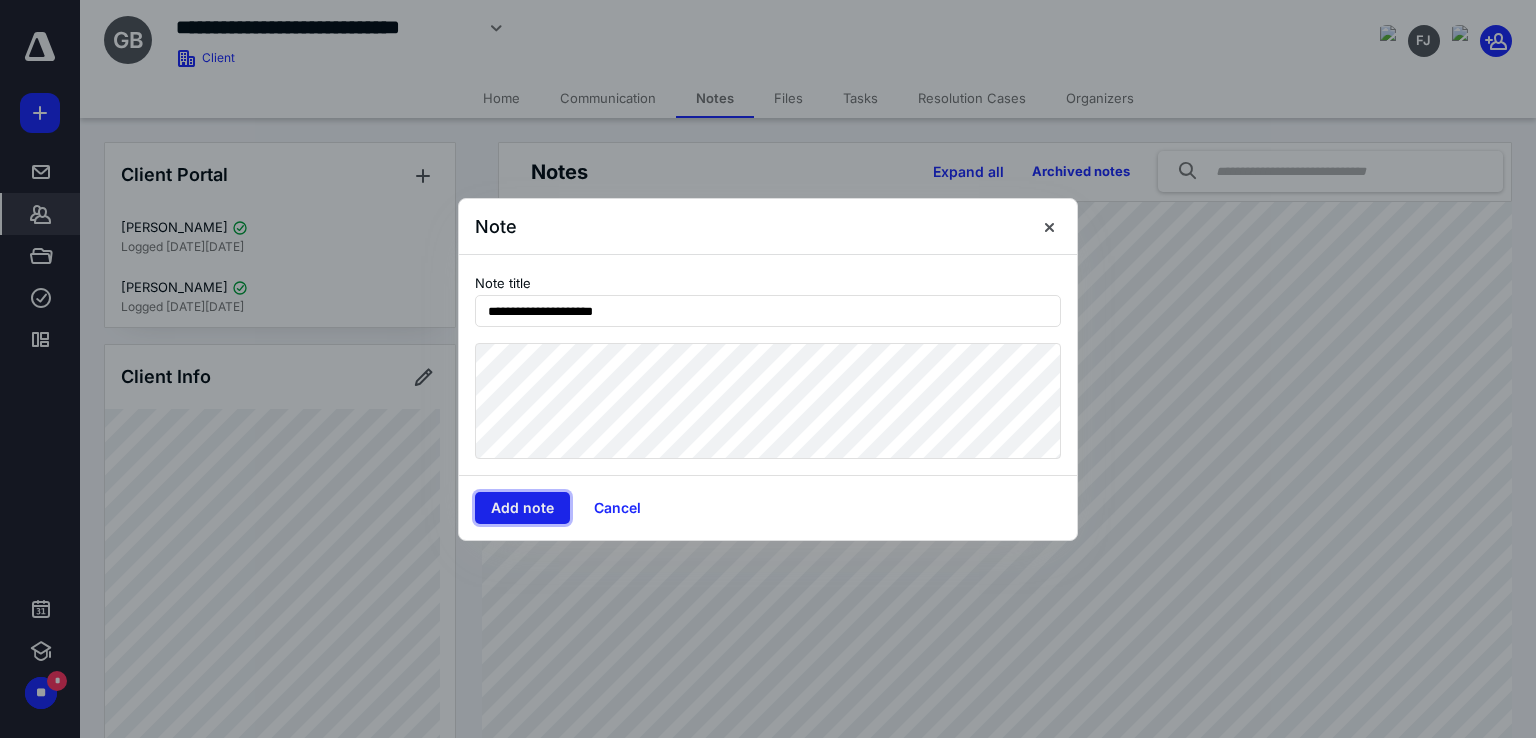 click on "Add note" at bounding box center (522, 508) 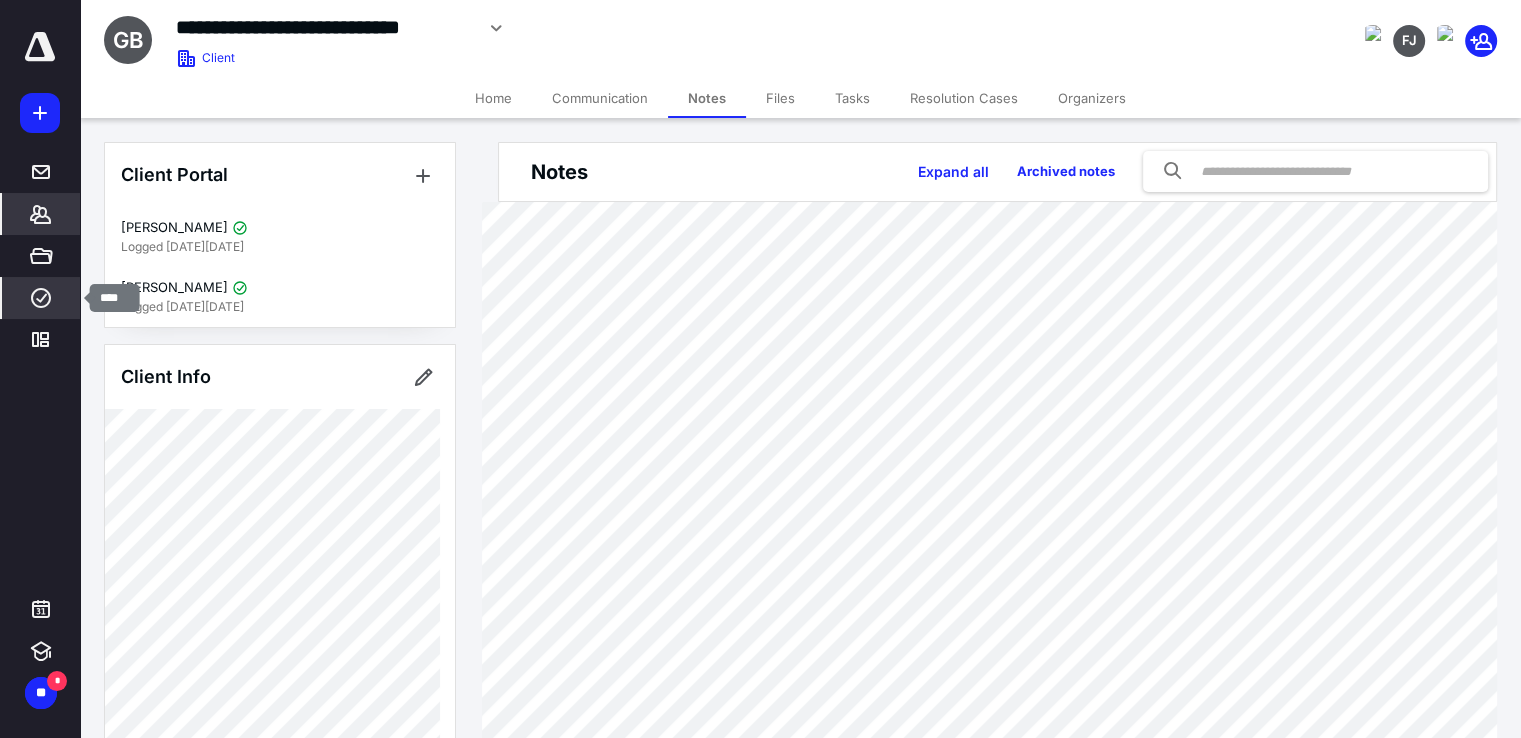 click 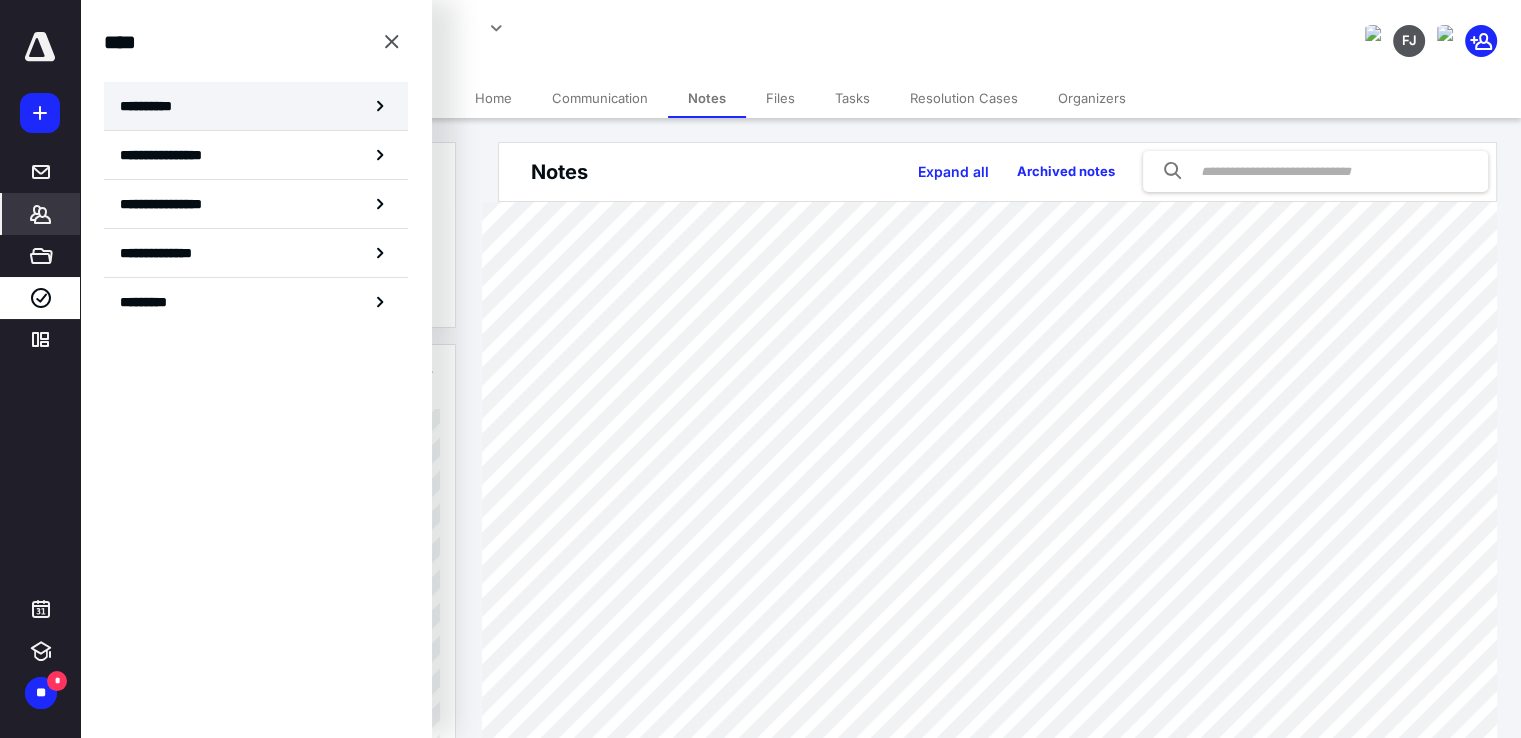click on "**********" at bounding box center (256, 106) 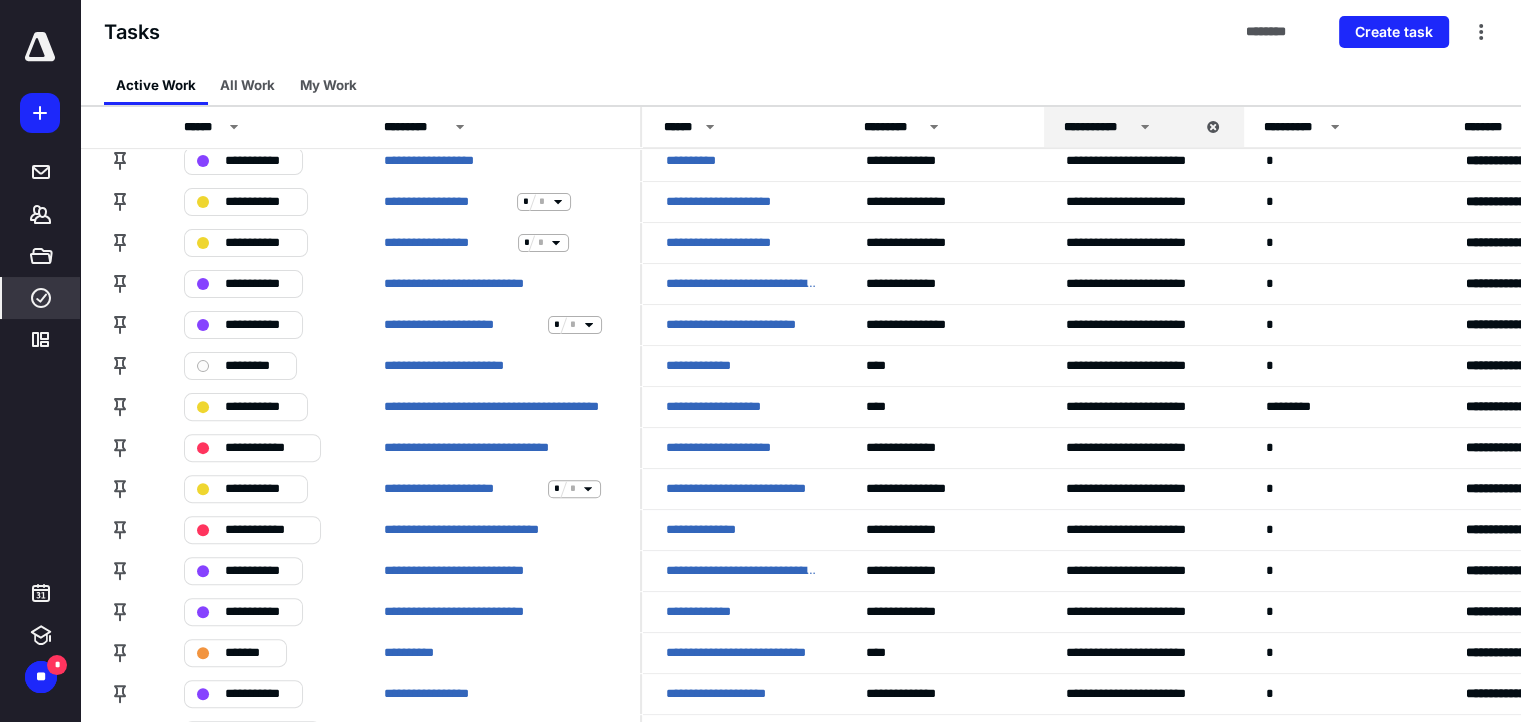 scroll, scrollTop: 0, scrollLeft: 0, axis: both 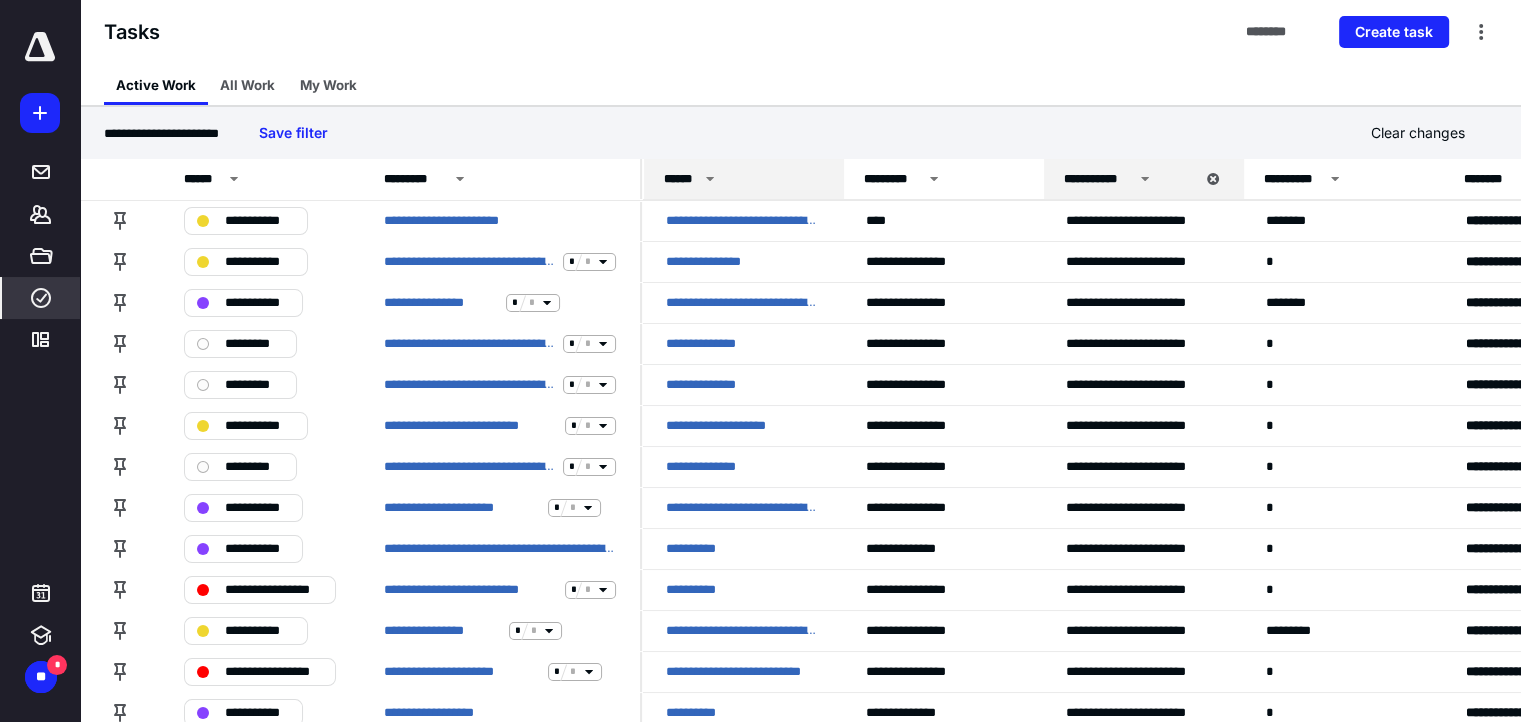 click on "******" at bounding box center [681, 179] 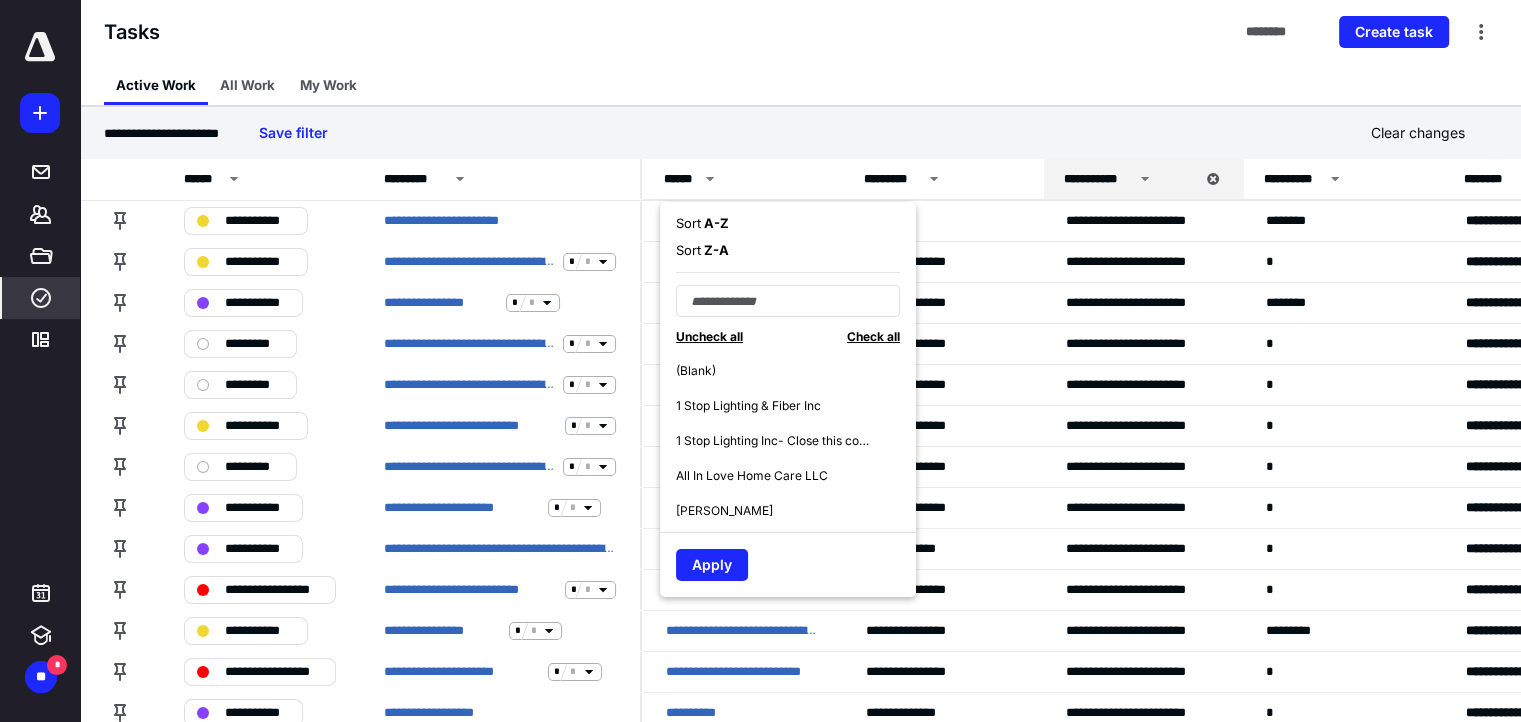 click on "A  -  Z" at bounding box center (715, 223) 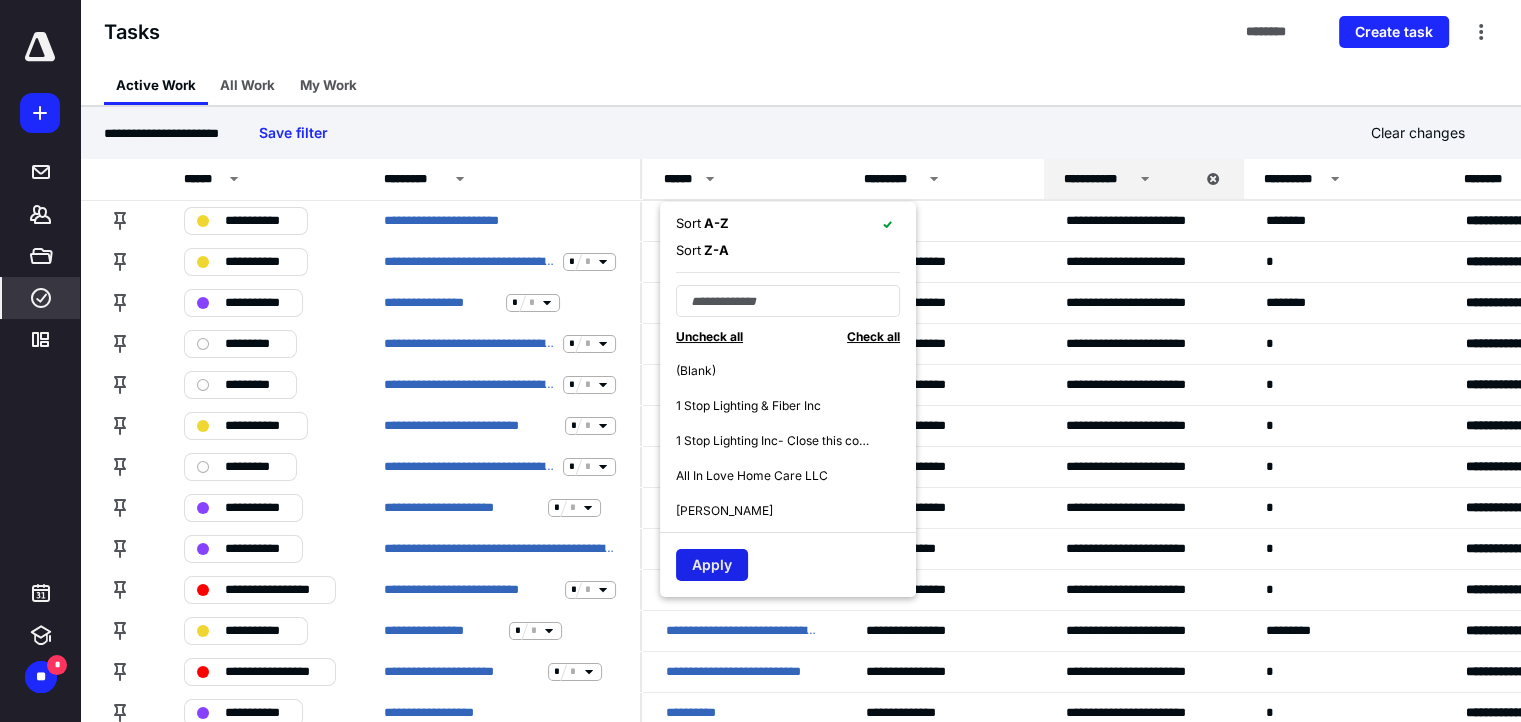 click on "Apply" at bounding box center [712, 565] 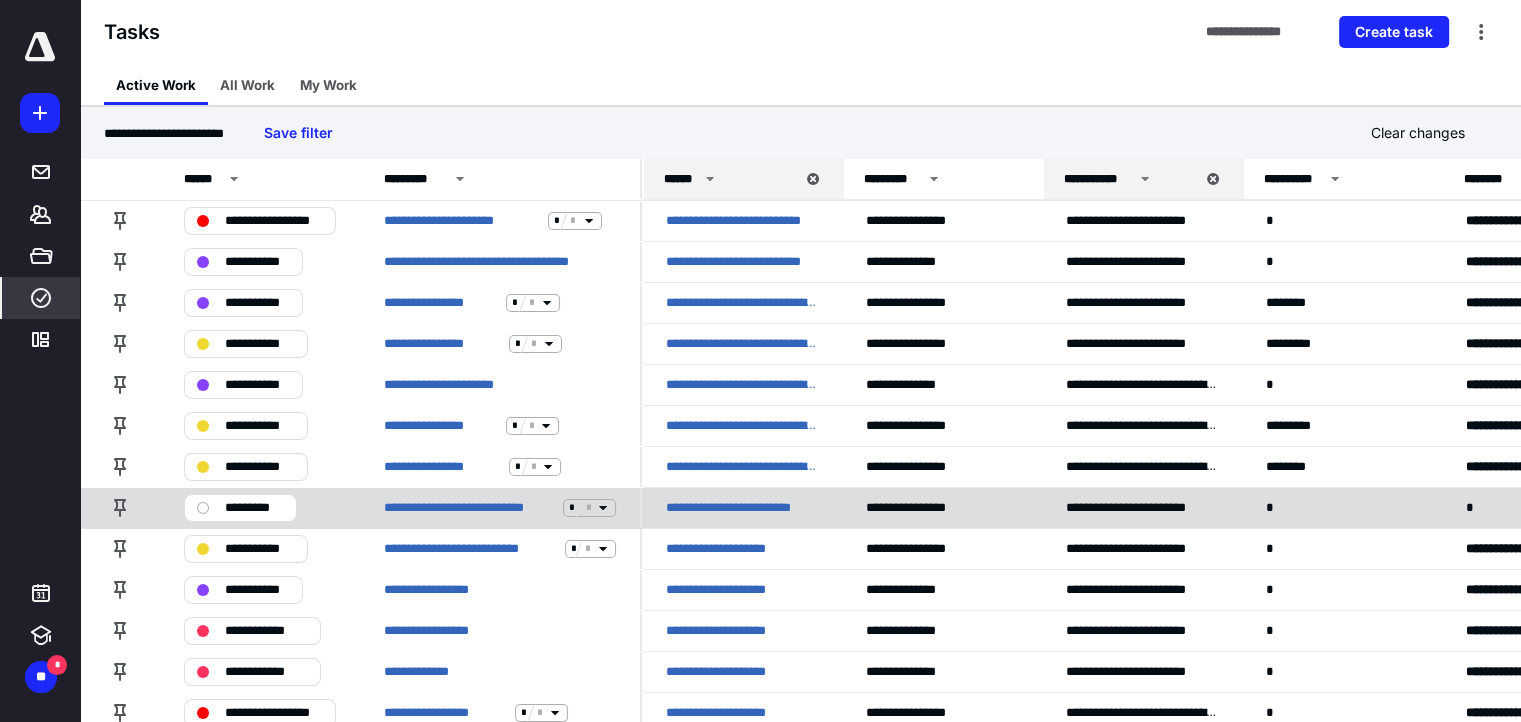 click 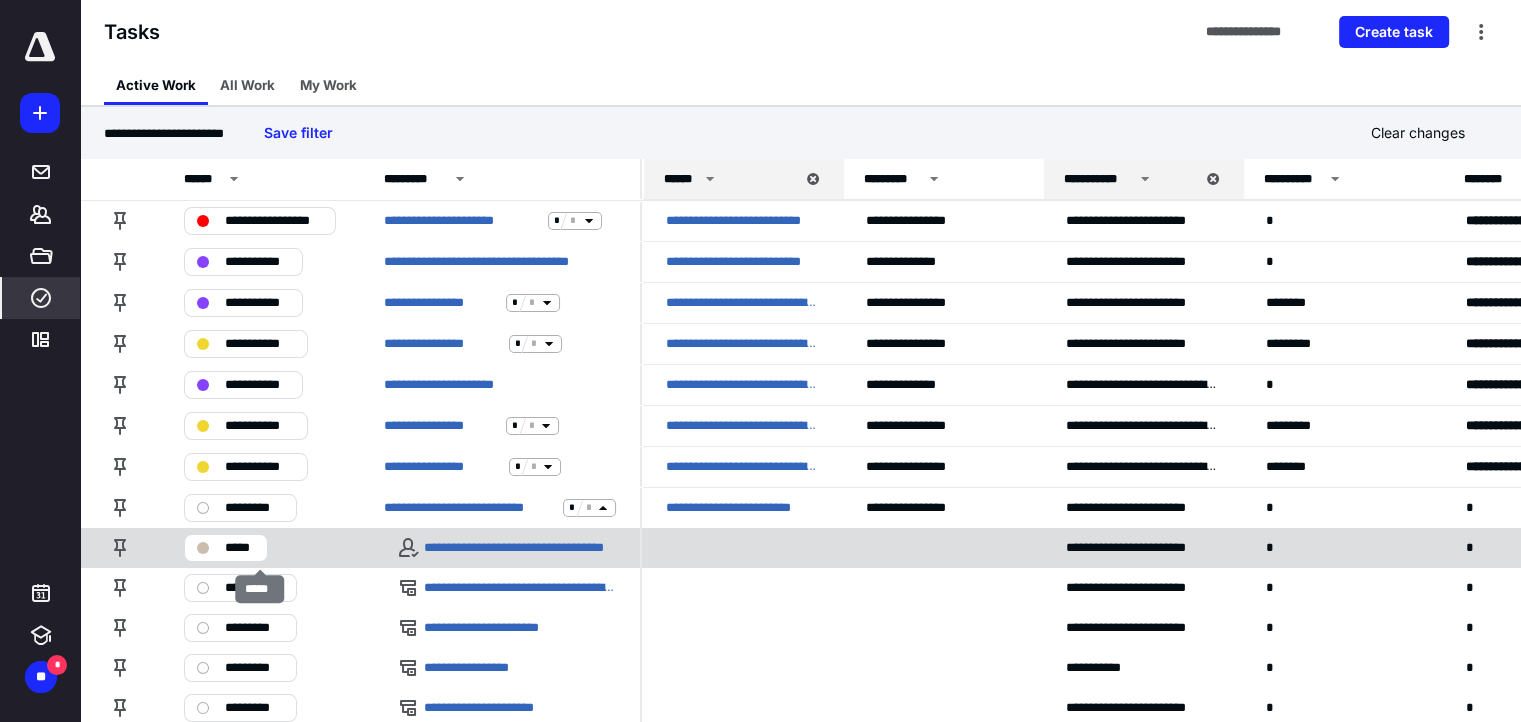 click on "*****" at bounding box center [240, 548] 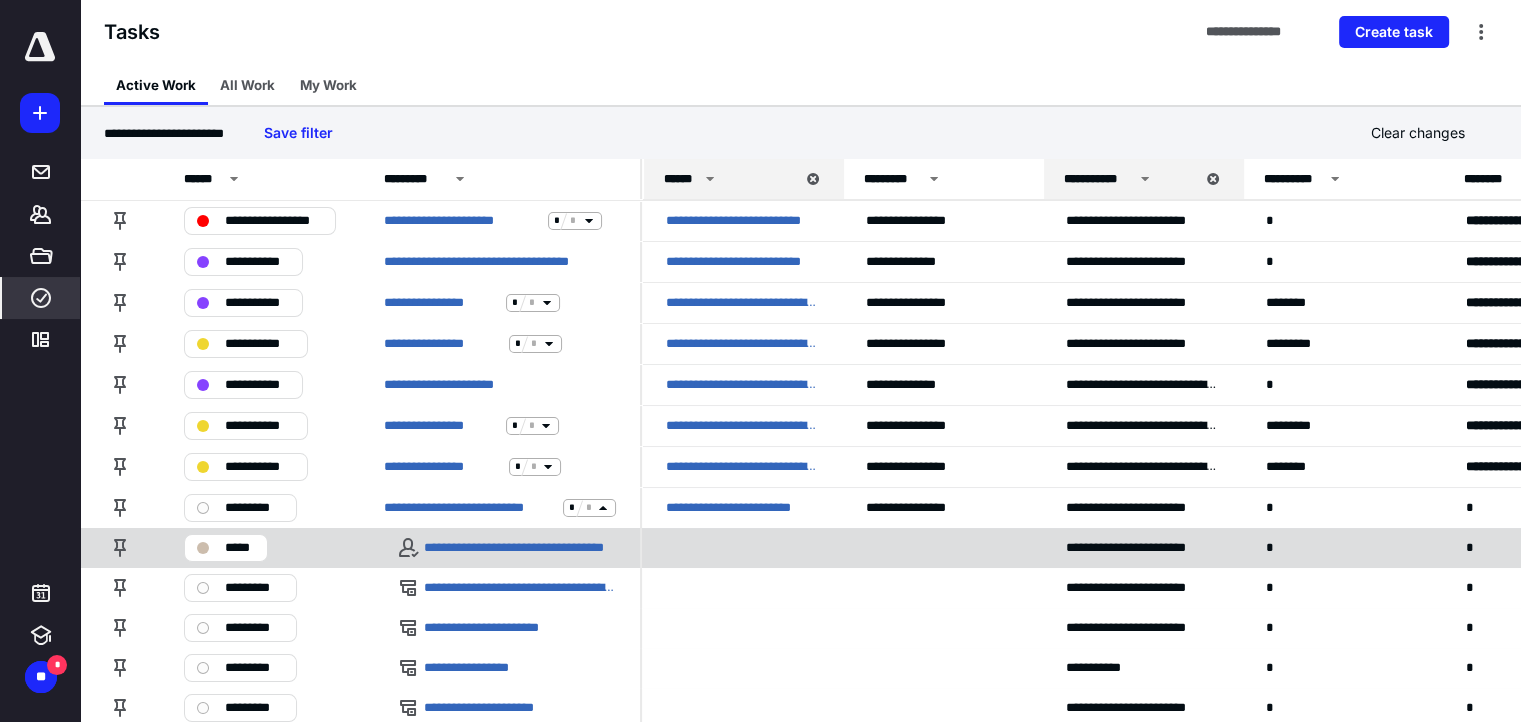 click at bounding box center [203, 548] 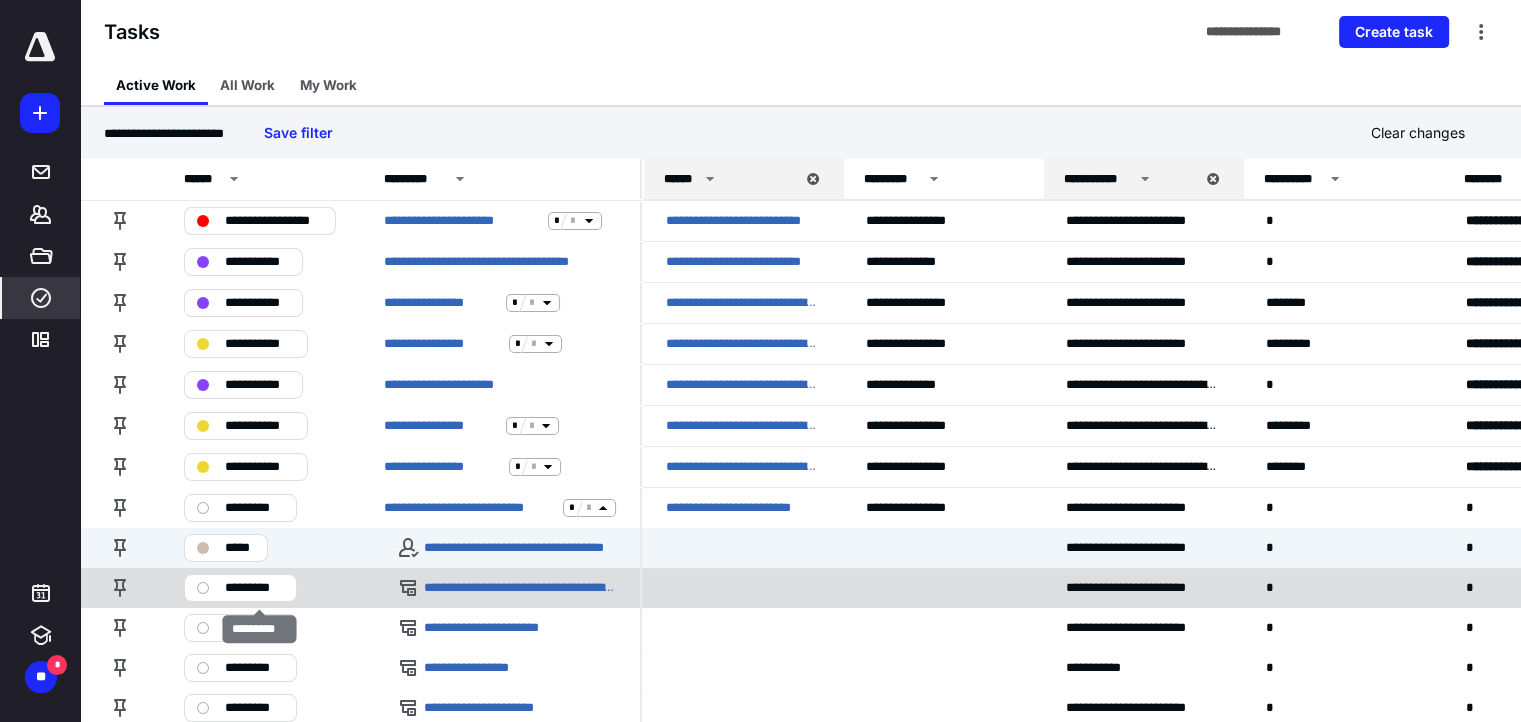 click on "*********" at bounding box center (254, 588) 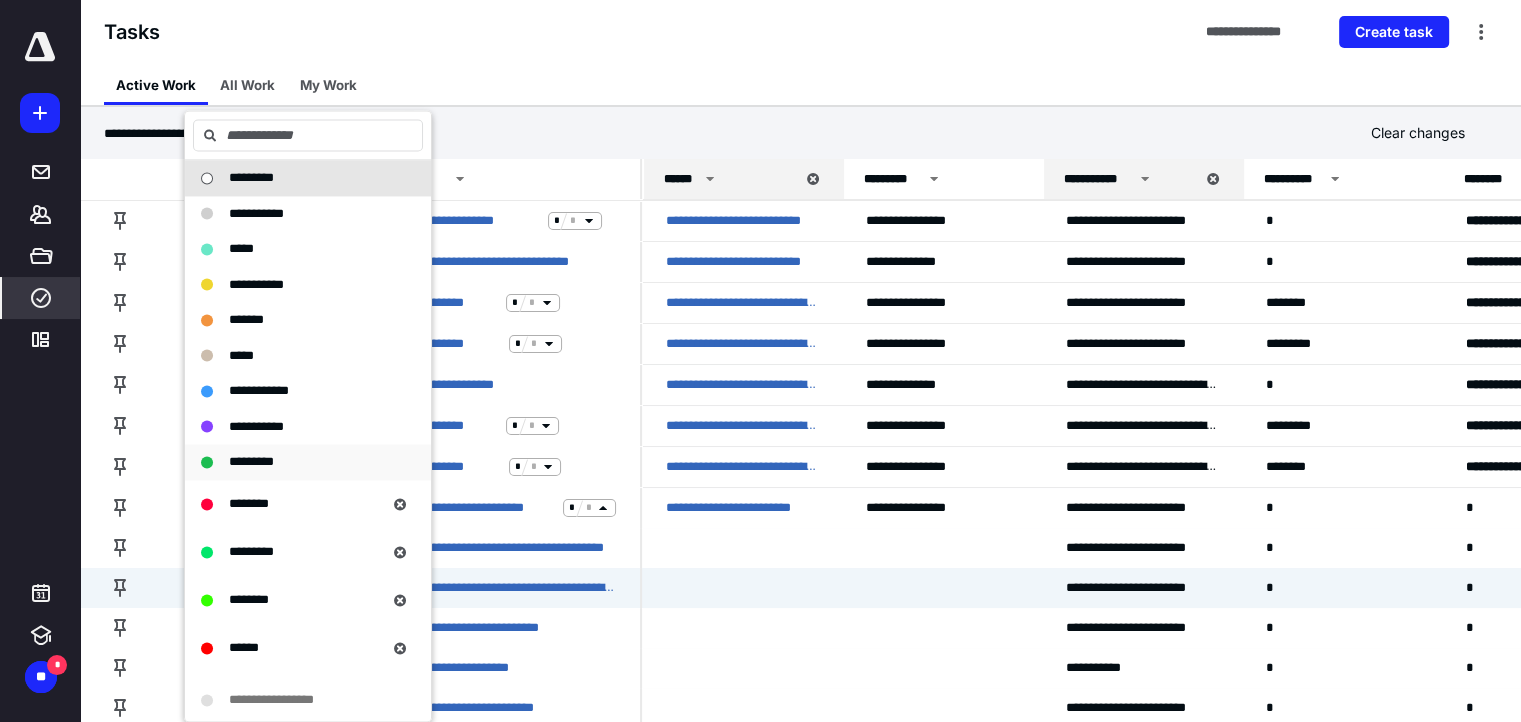 click on "*********" at bounding box center [251, 461] 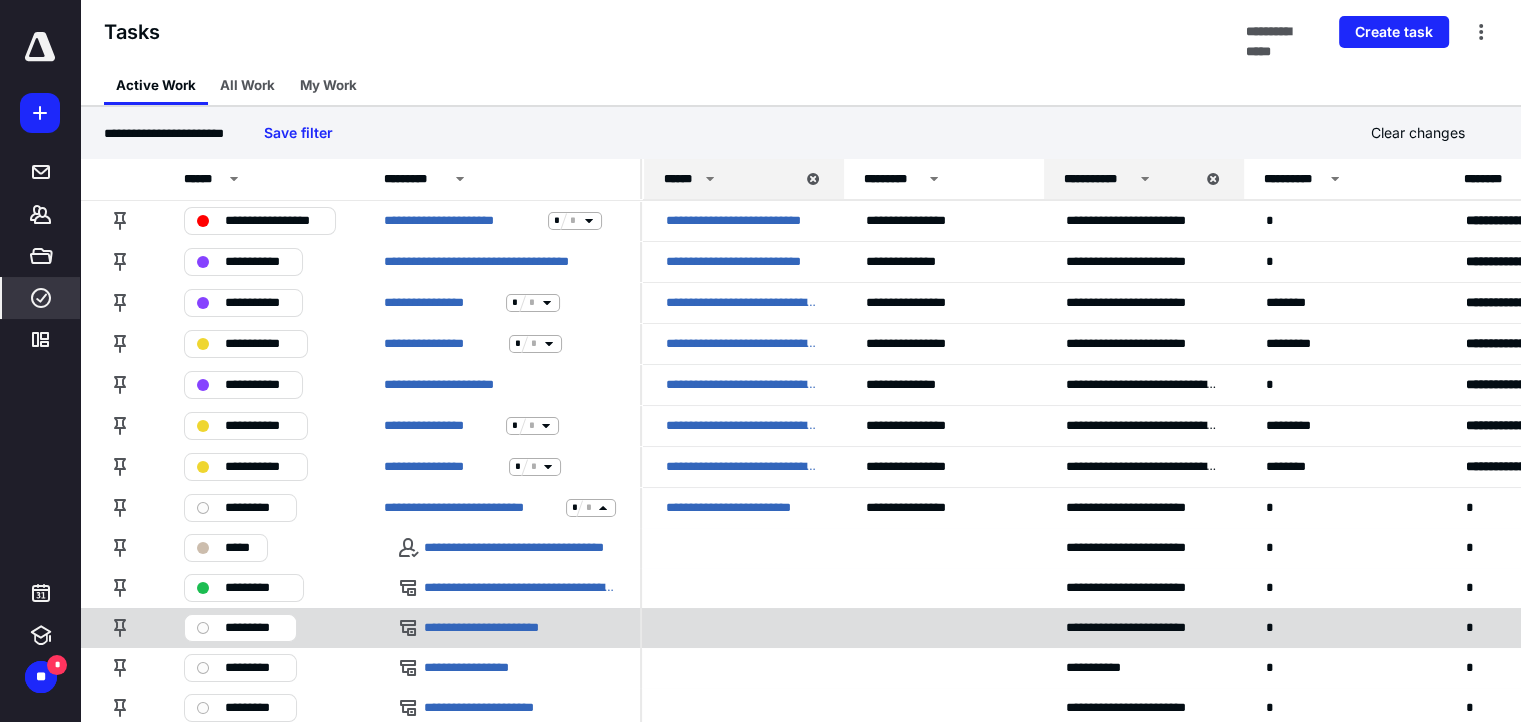 click on "*********" at bounding box center (254, 628) 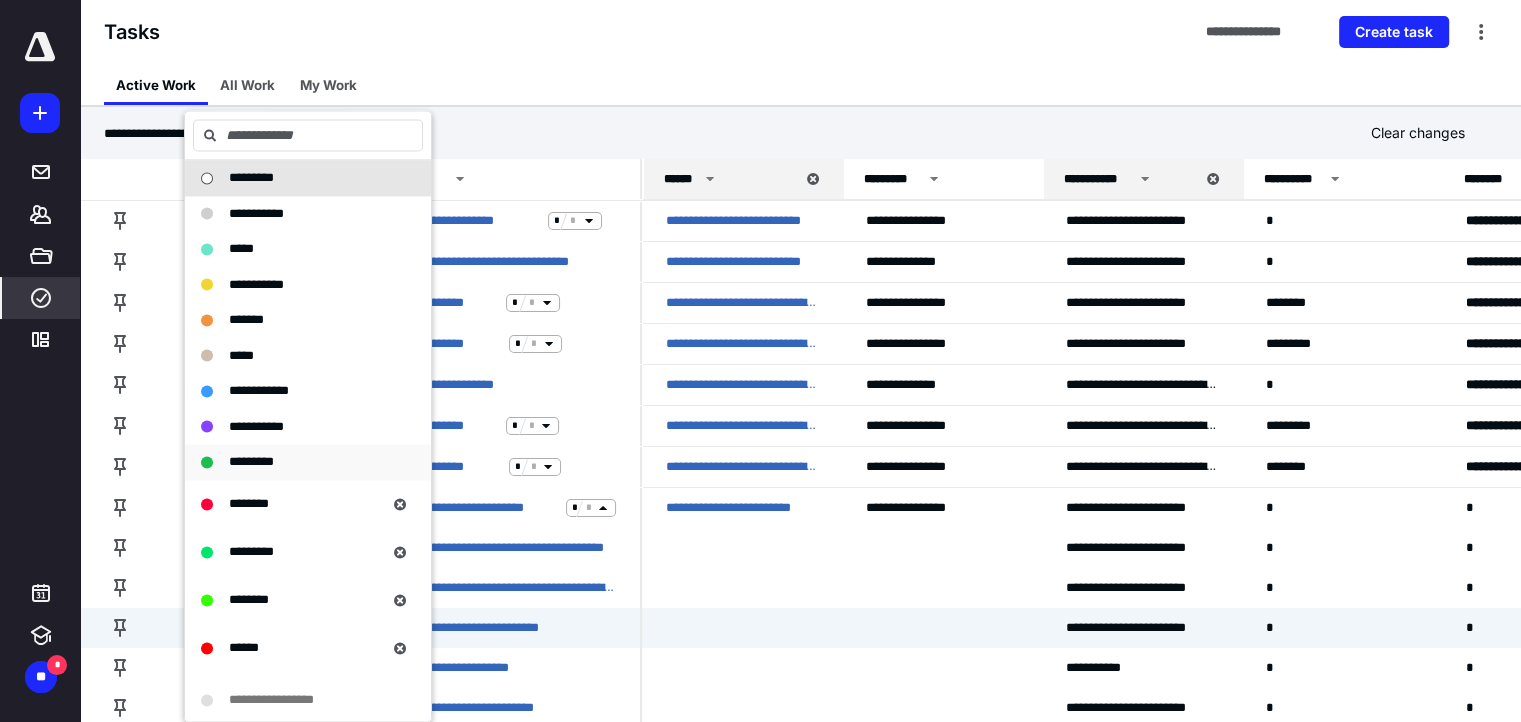 click on "*********" at bounding box center (251, 461) 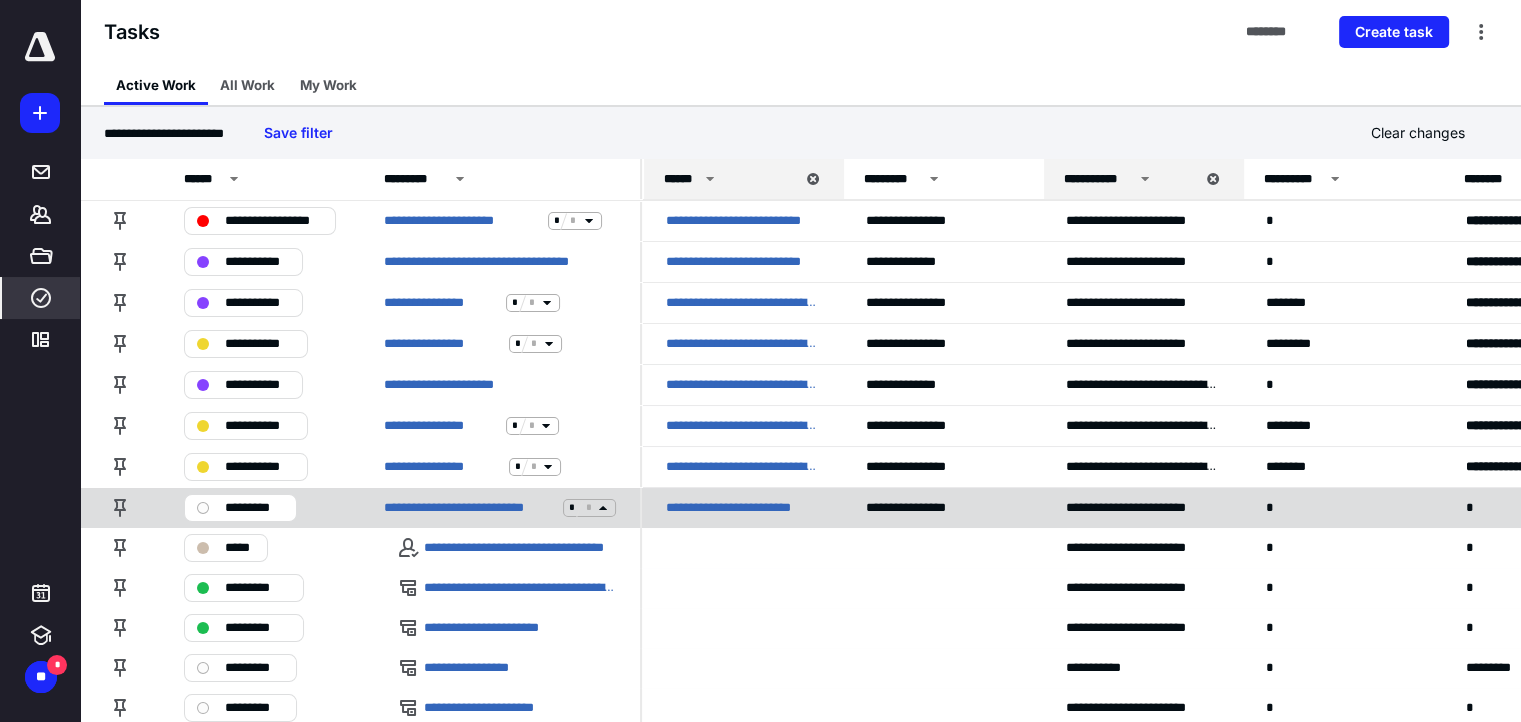 click on "**********" at bounding box center (500, 507) 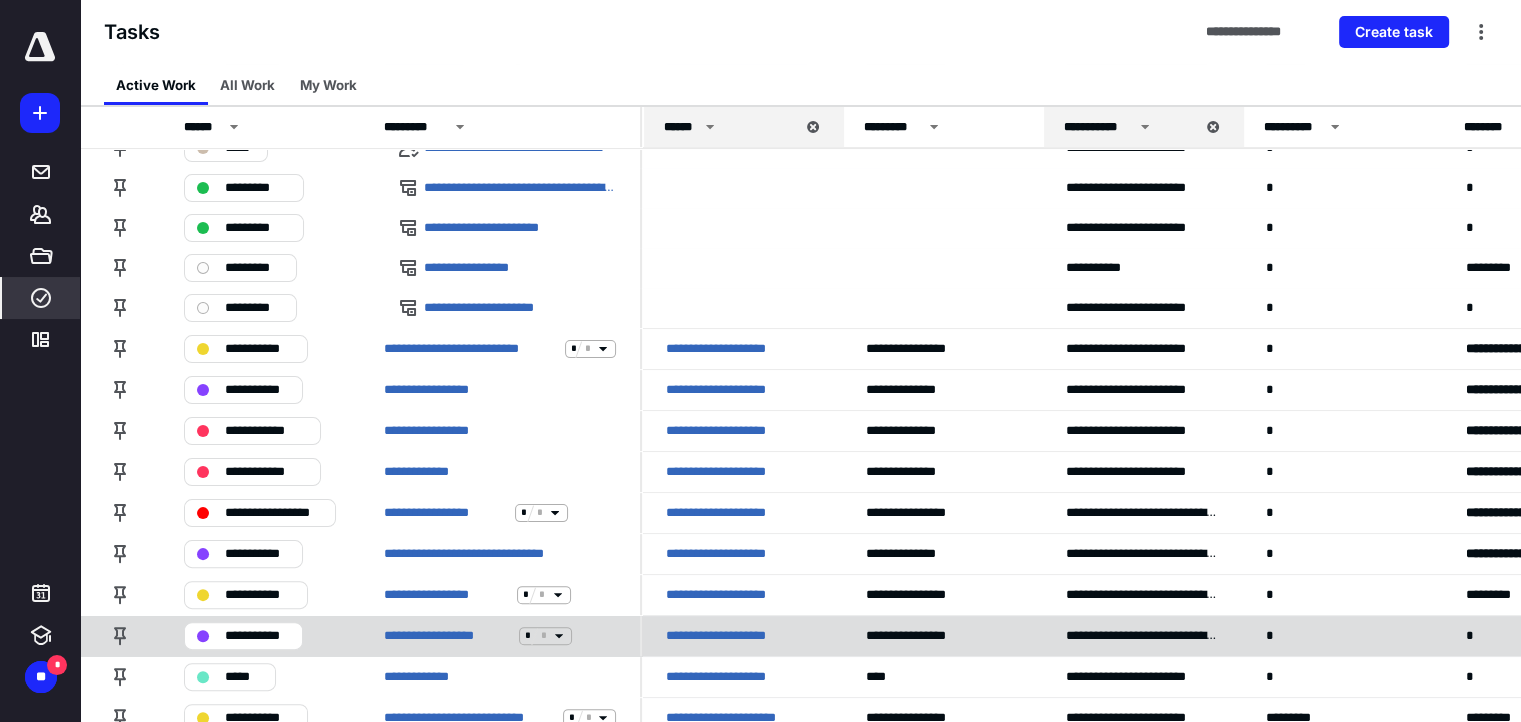 scroll, scrollTop: 600, scrollLeft: 0, axis: vertical 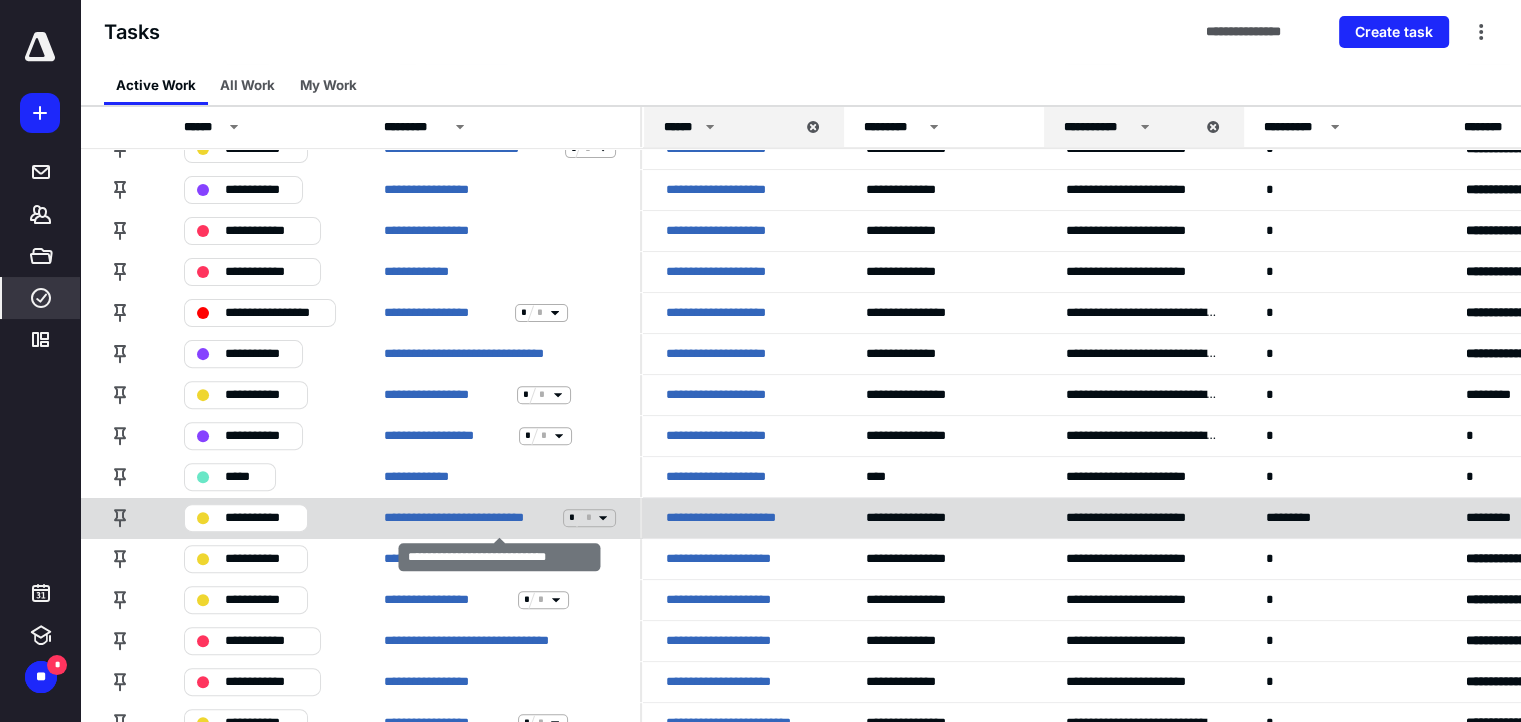 click 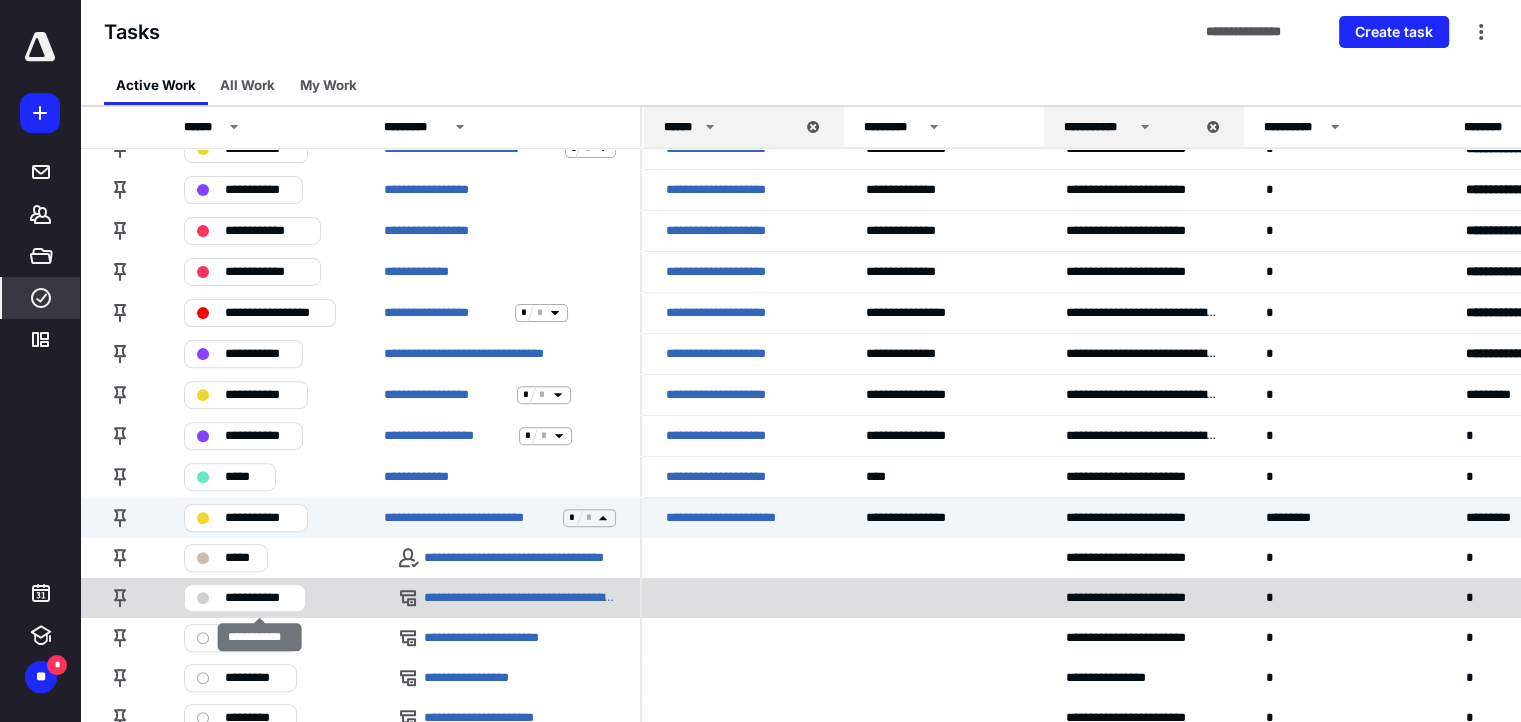 click on "**********" at bounding box center [259, 598] 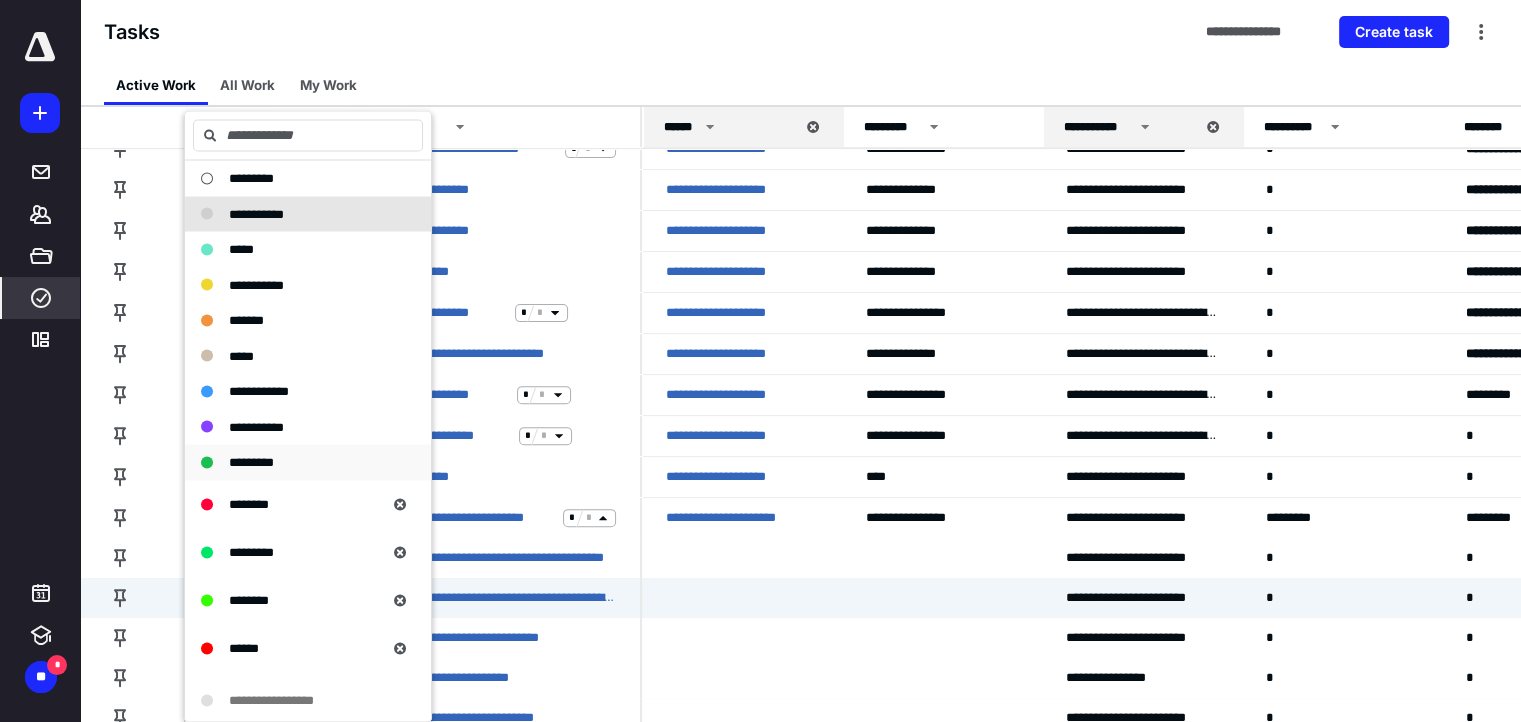 click on "*********" at bounding box center [251, 461] 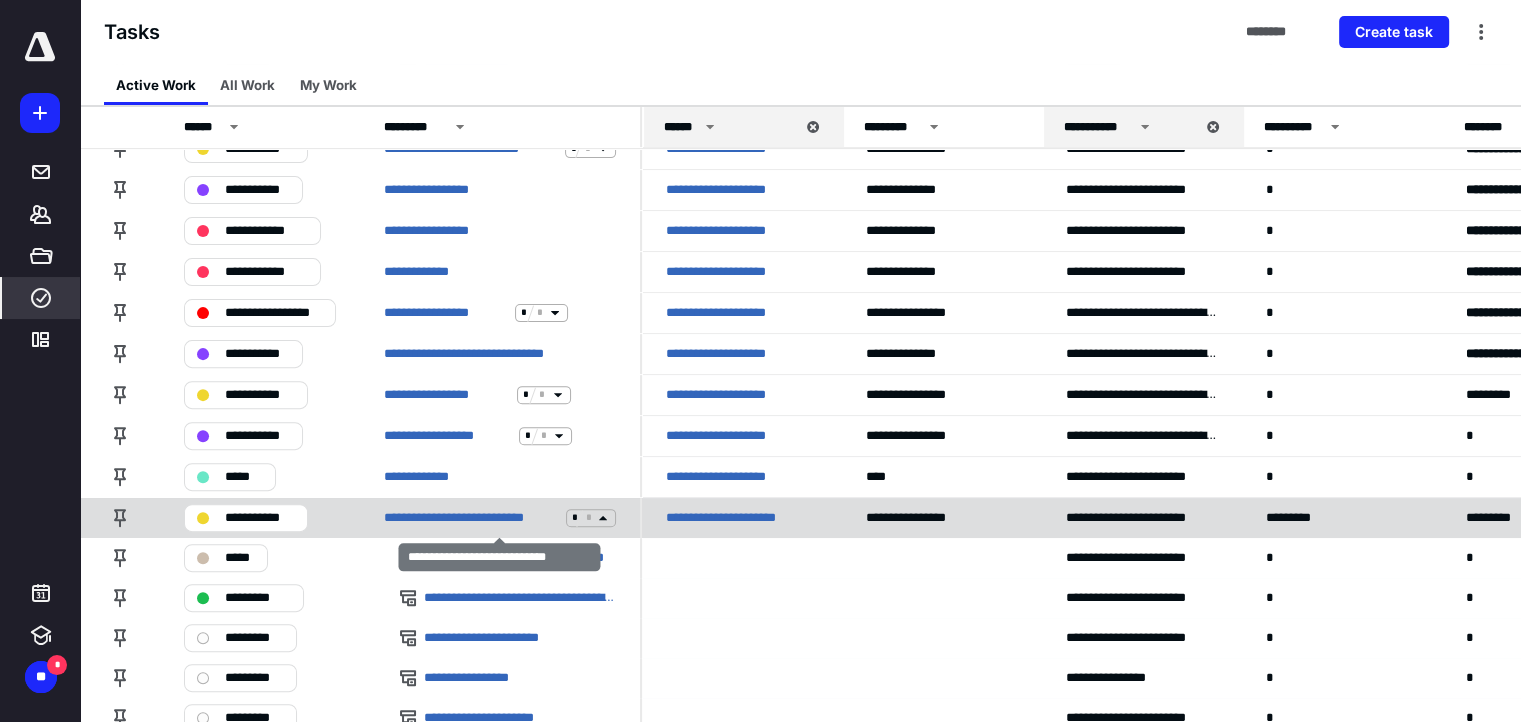 click 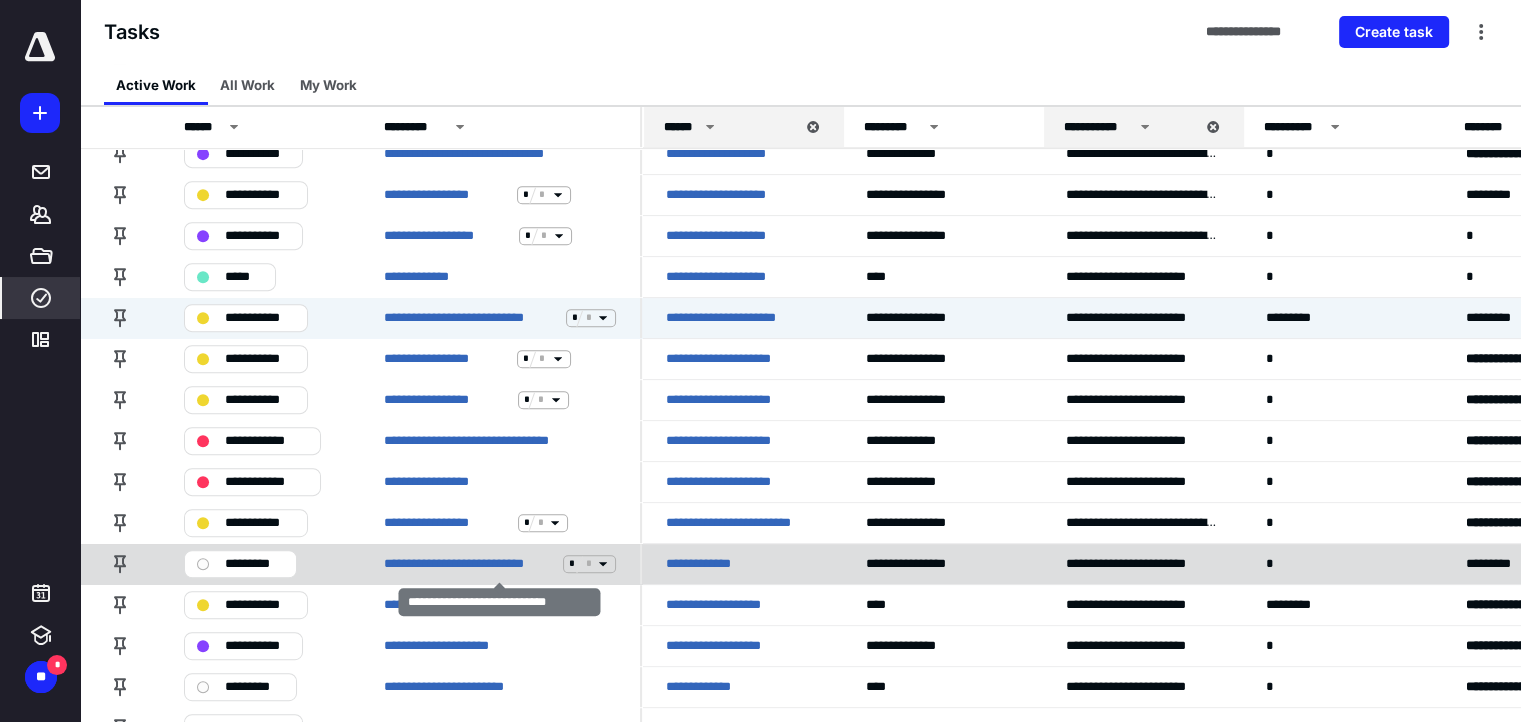 scroll, scrollTop: 900, scrollLeft: 0, axis: vertical 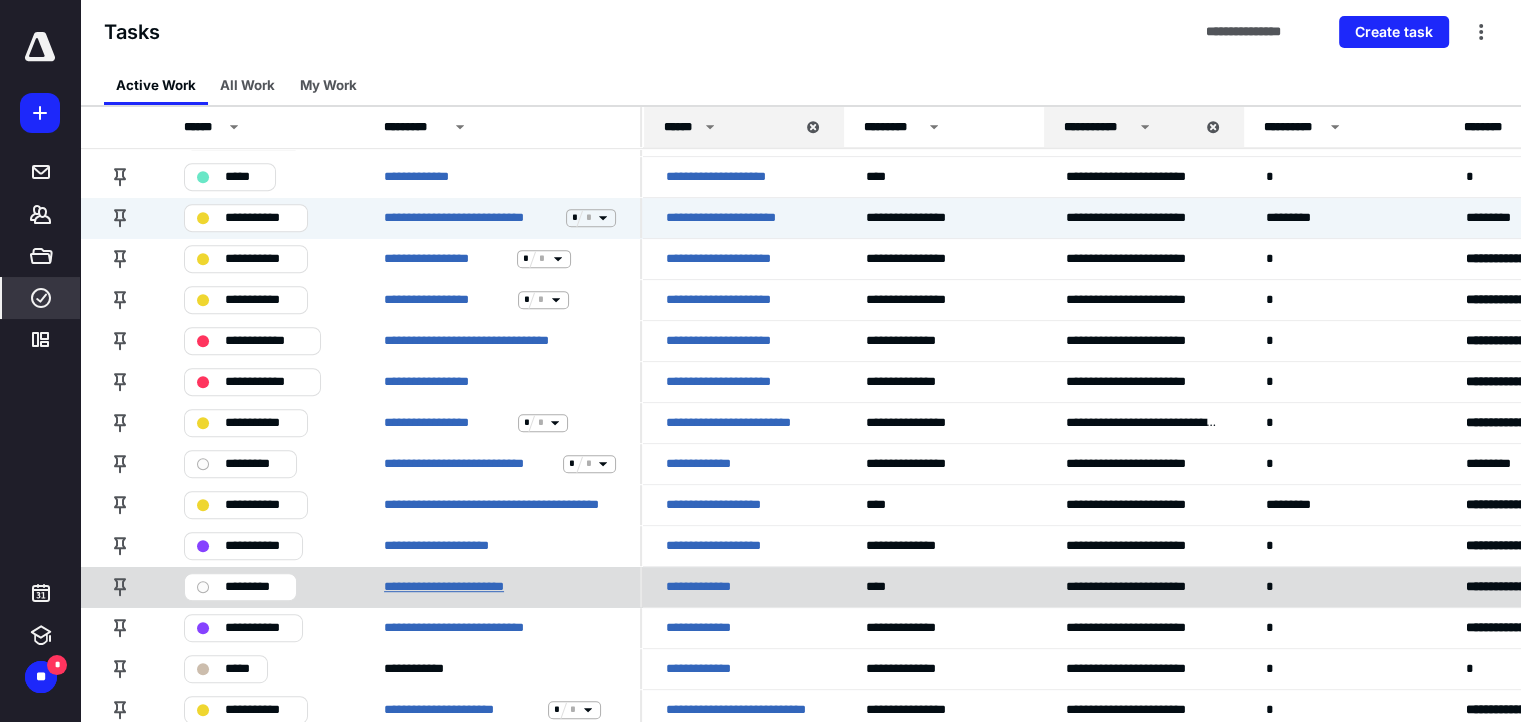 click on "**********" at bounding box center (460, 587) 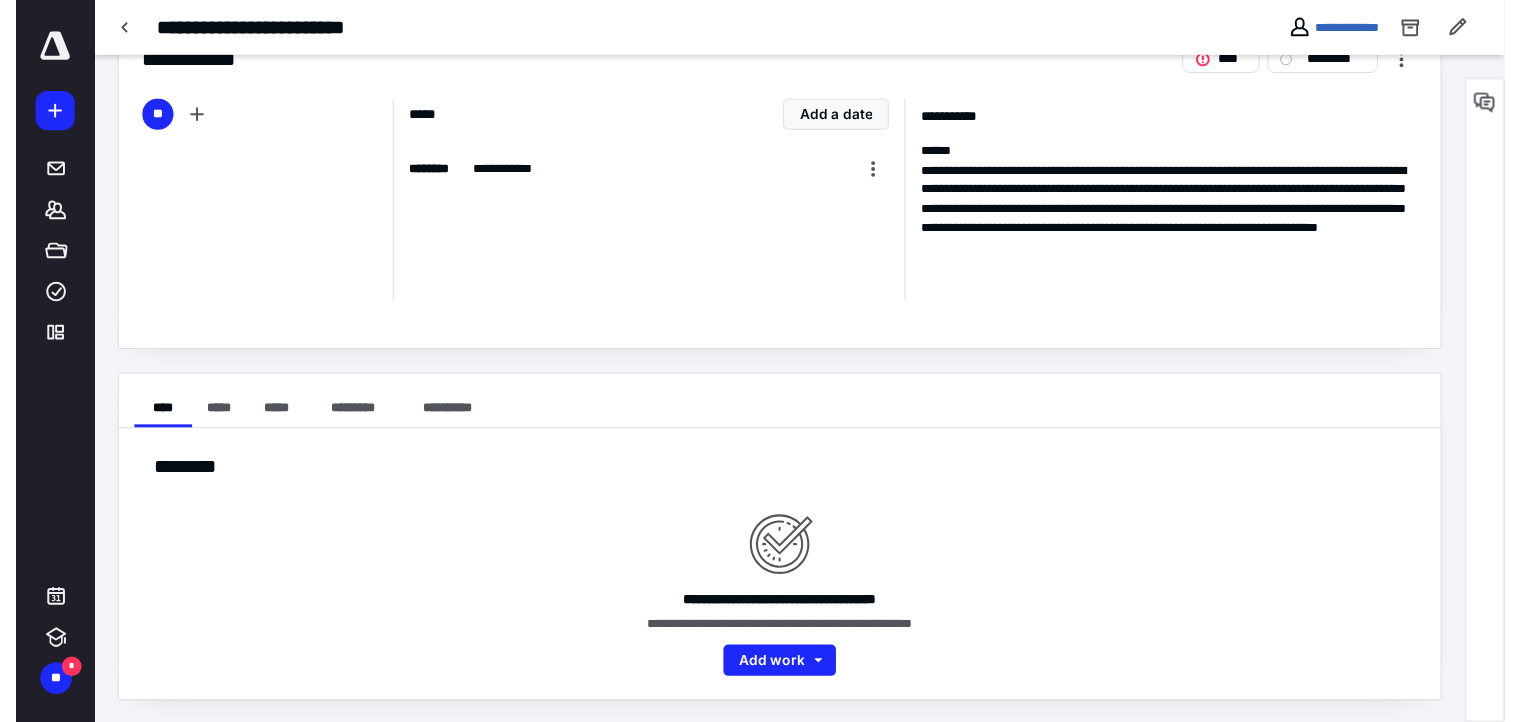 scroll, scrollTop: 0, scrollLeft: 0, axis: both 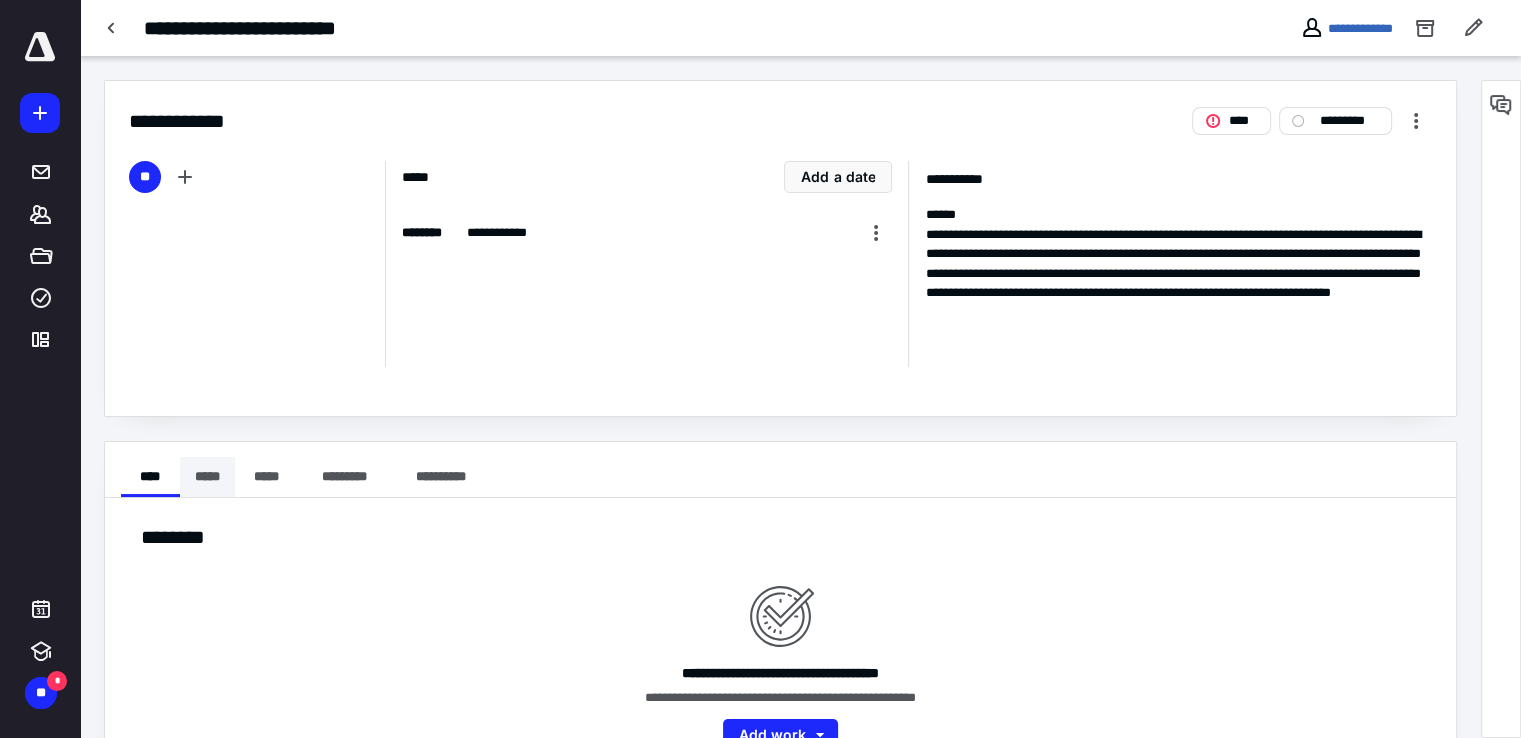 click on "*****" at bounding box center [207, 477] 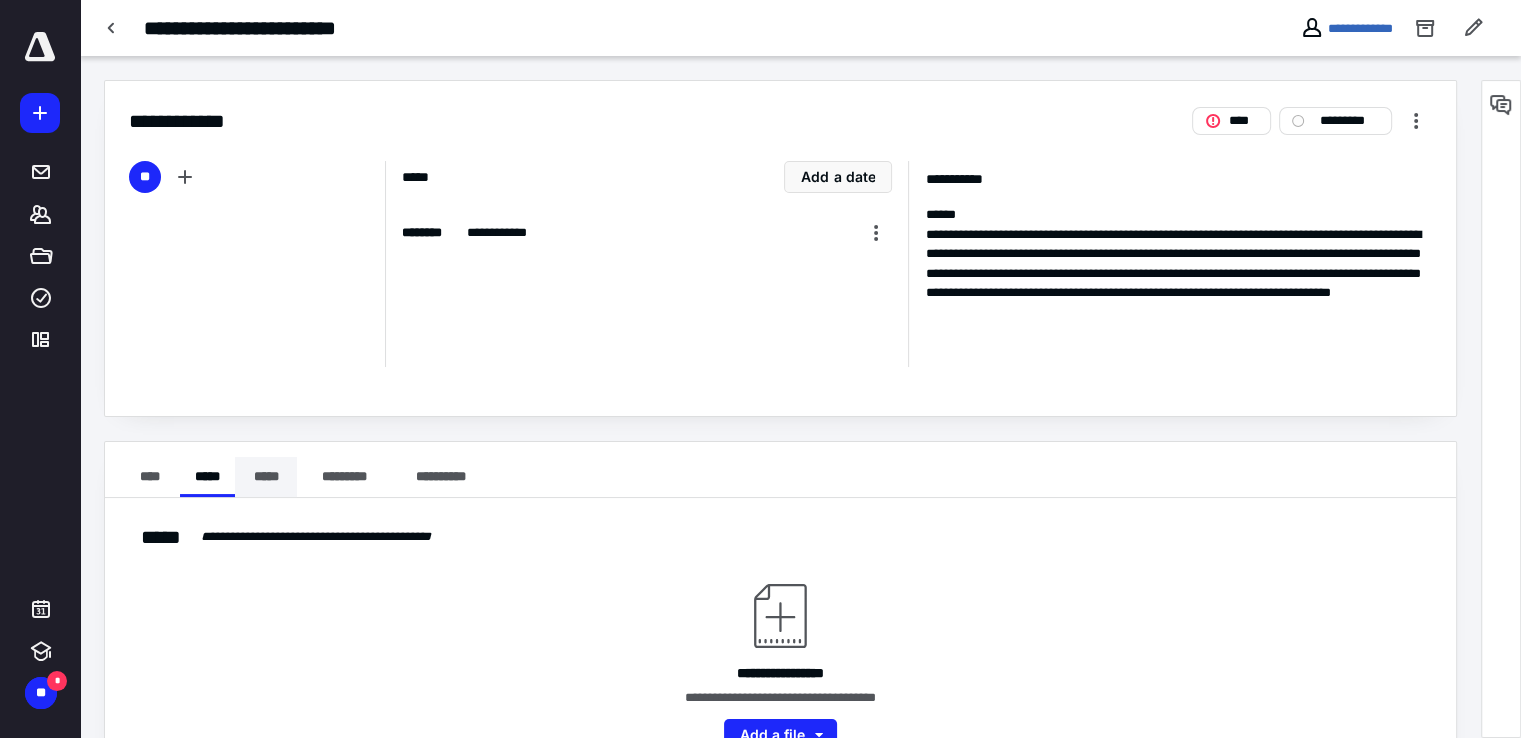 click on "*****" at bounding box center [266, 477] 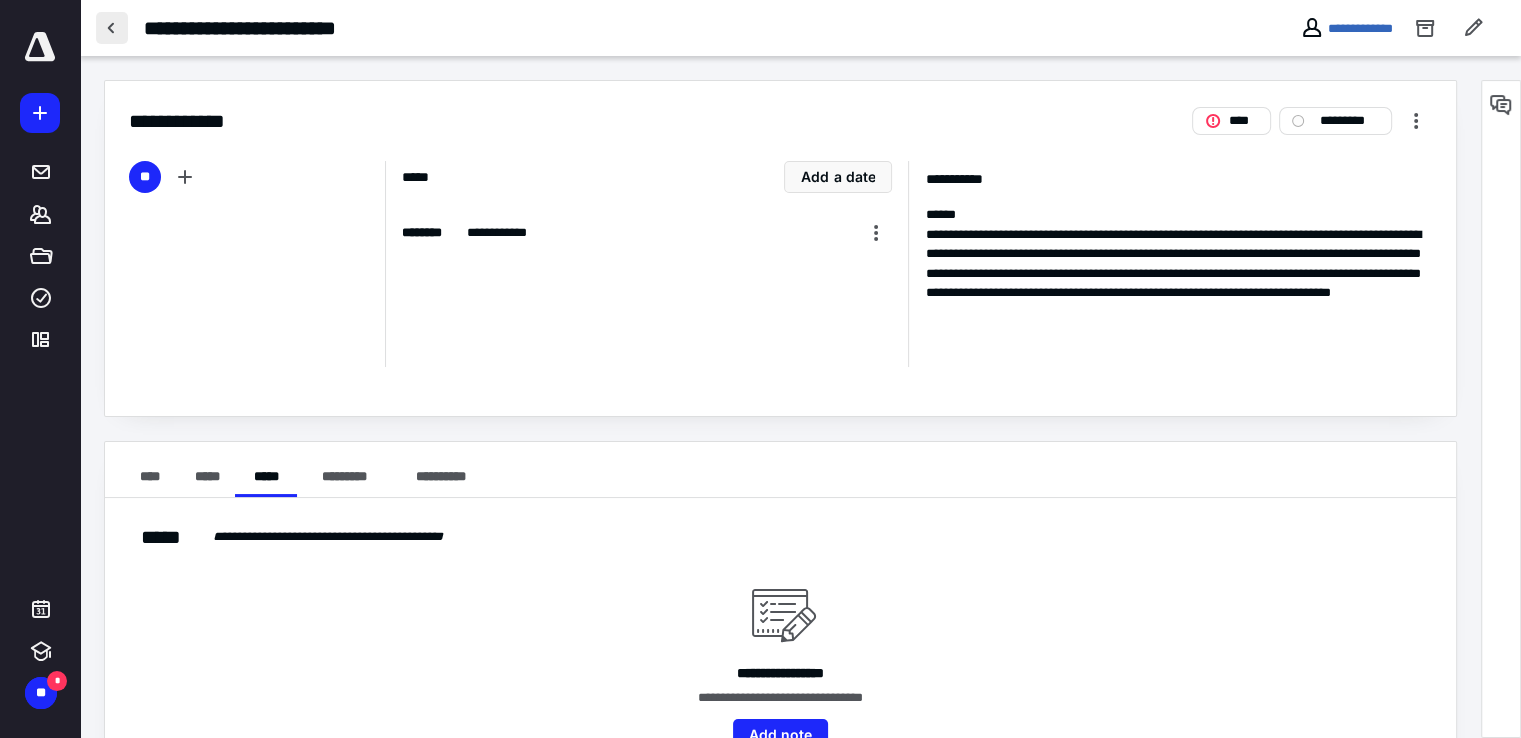 click at bounding box center (112, 28) 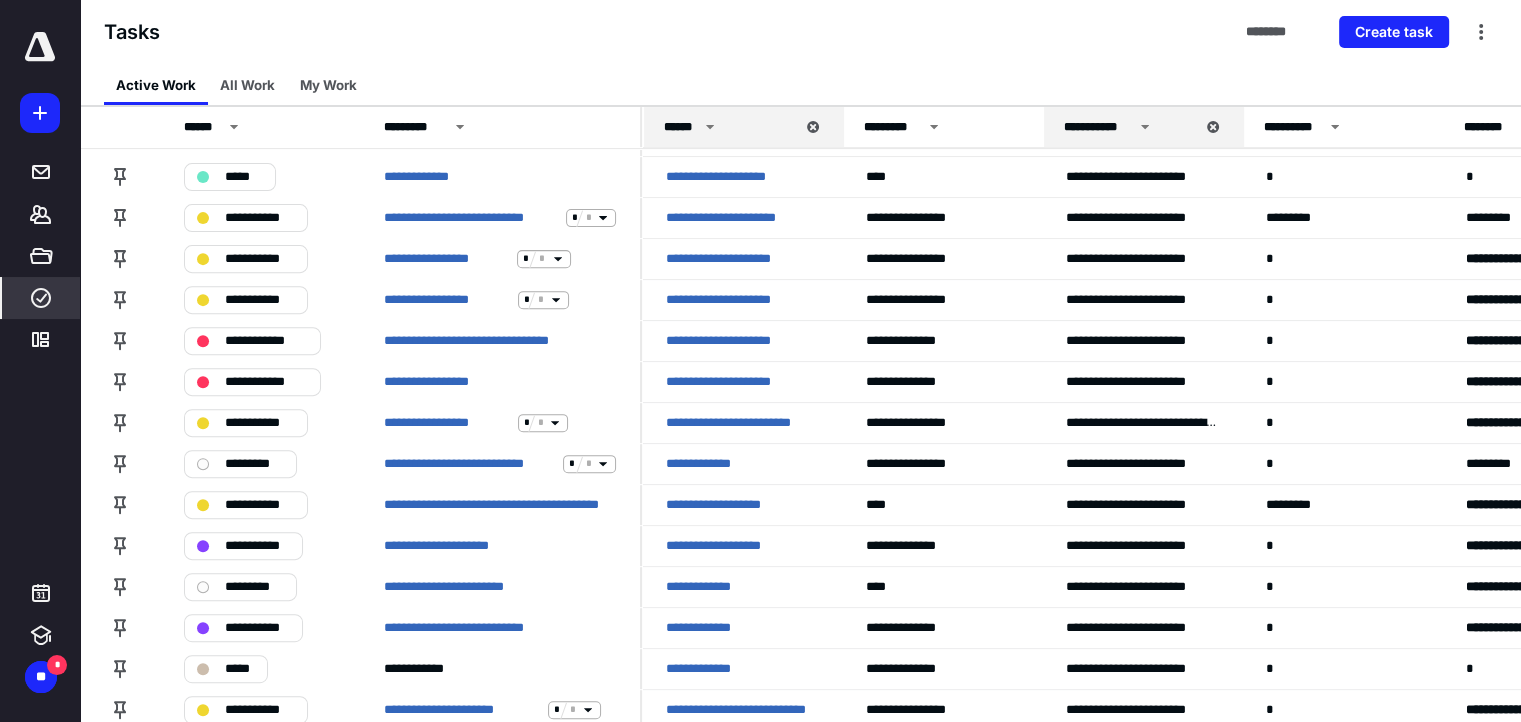 scroll, scrollTop: 800, scrollLeft: 0, axis: vertical 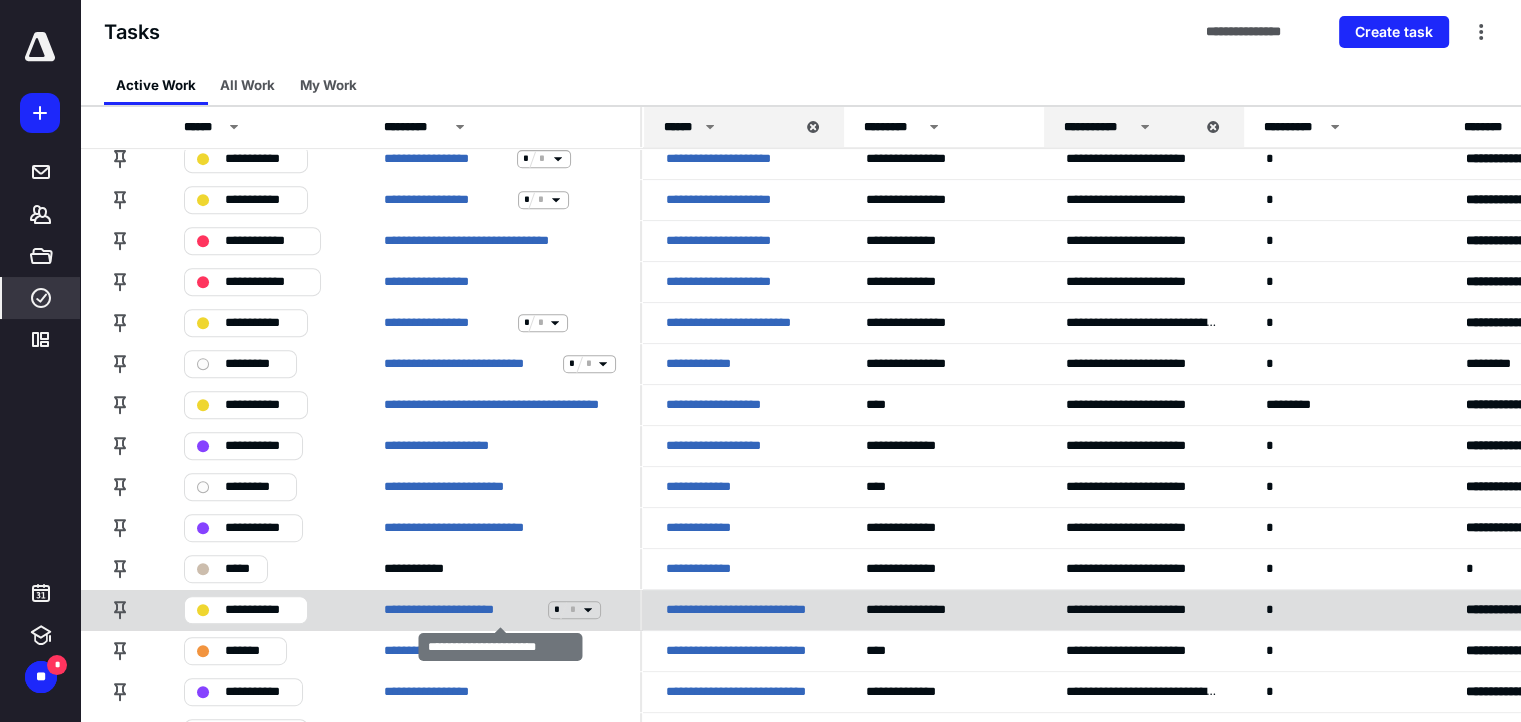 click 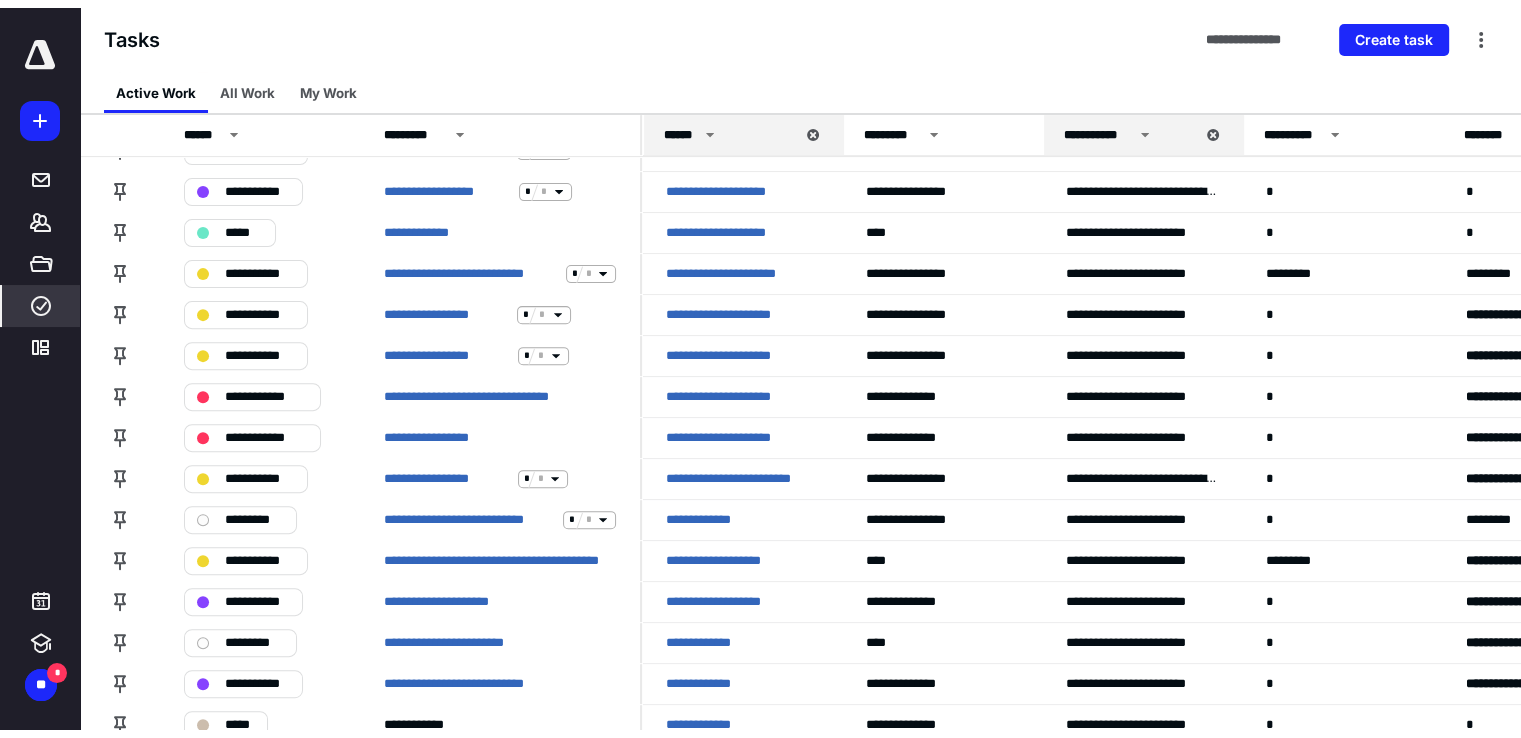 scroll, scrollTop: 0, scrollLeft: 0, axis: both 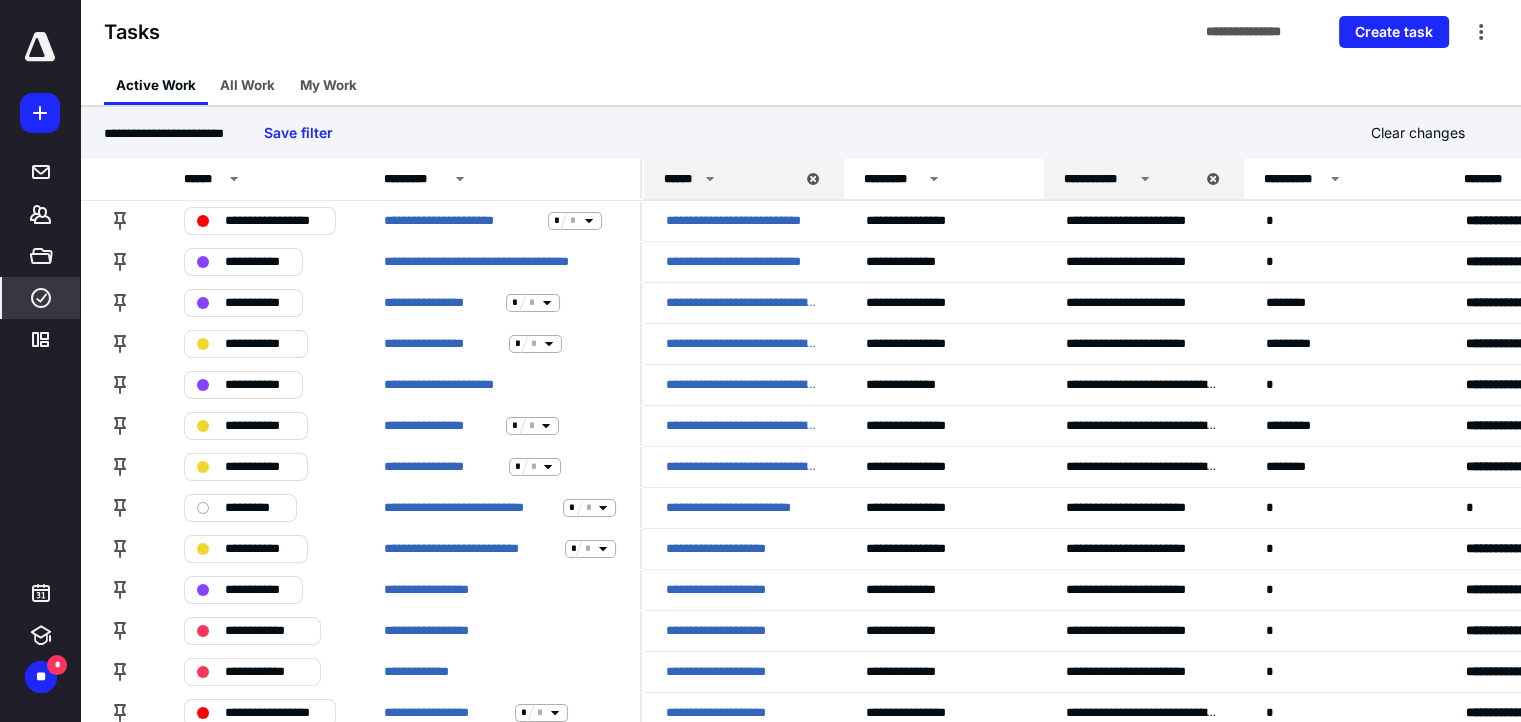 click 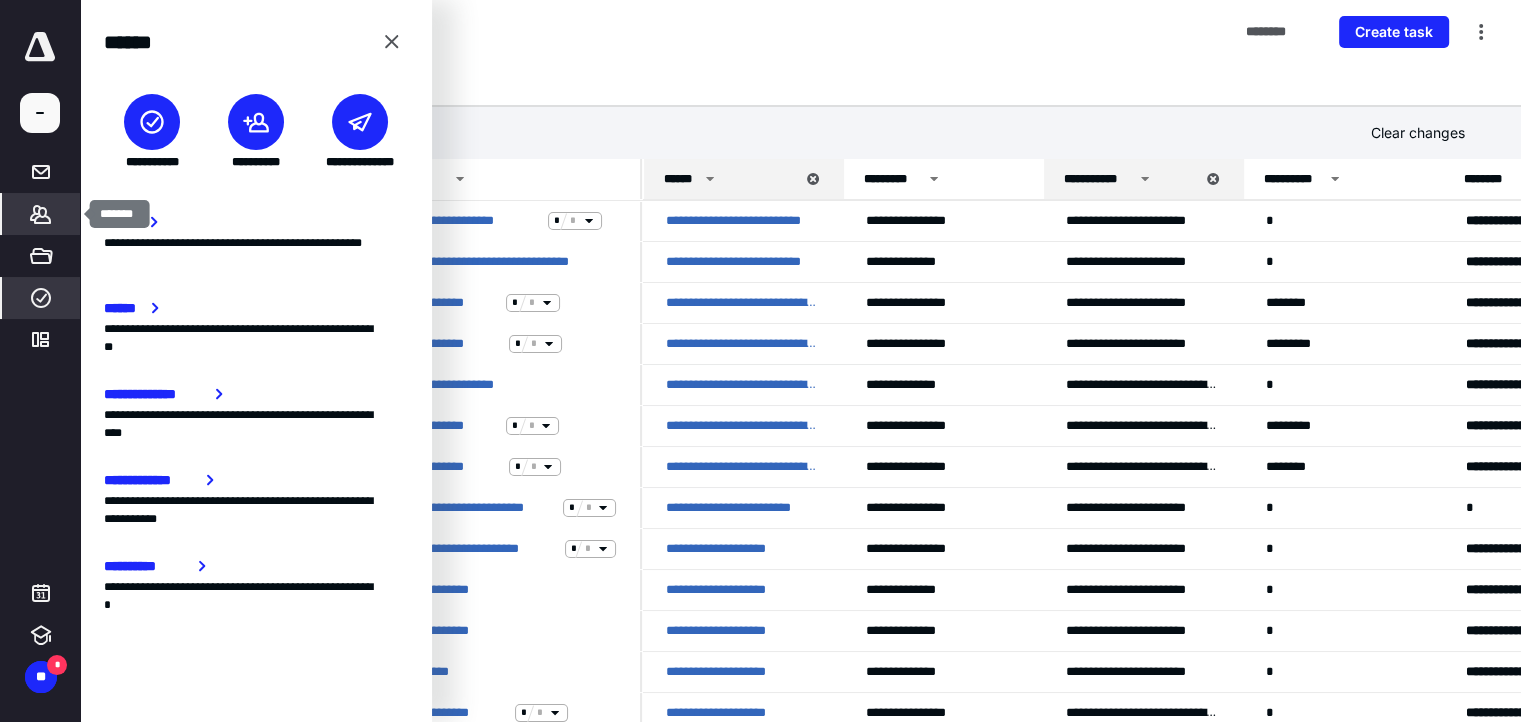 click 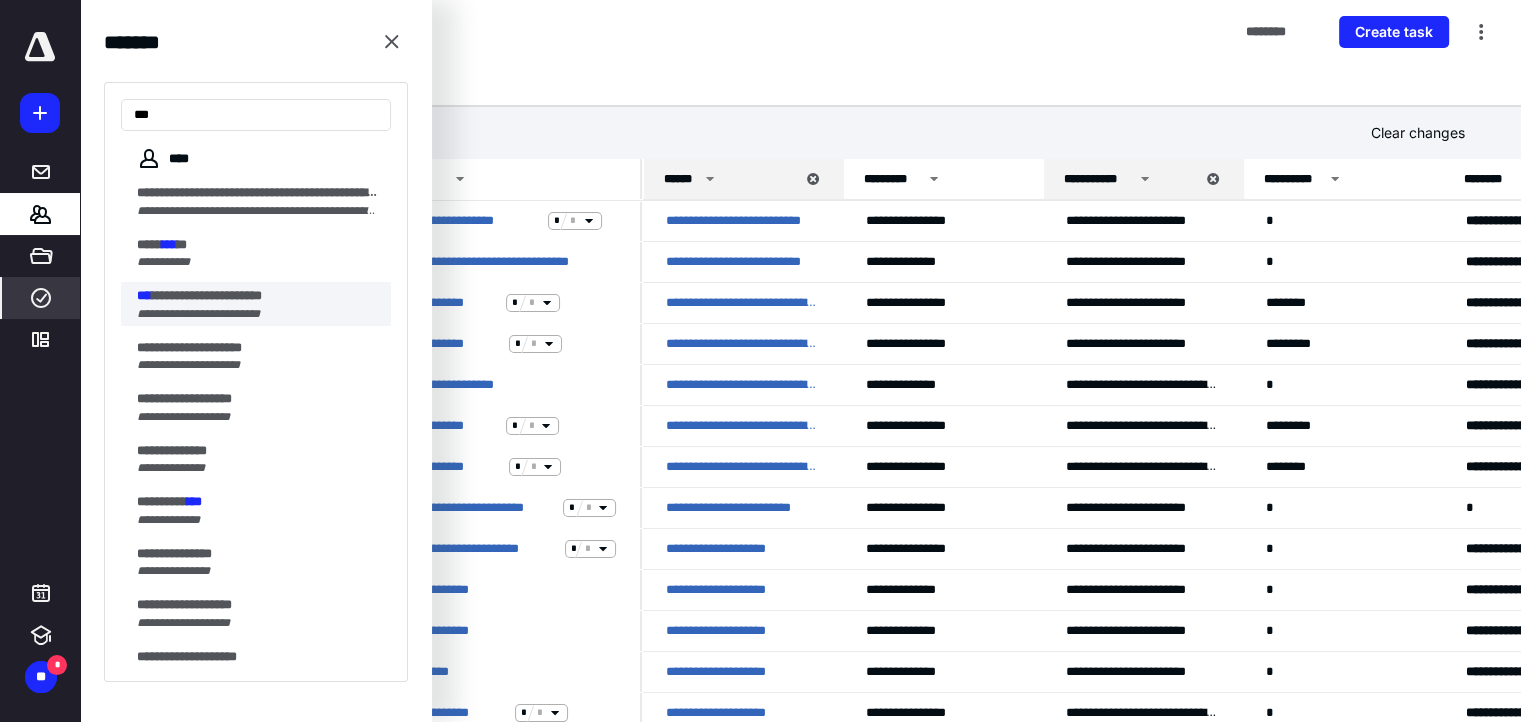 type on "***" 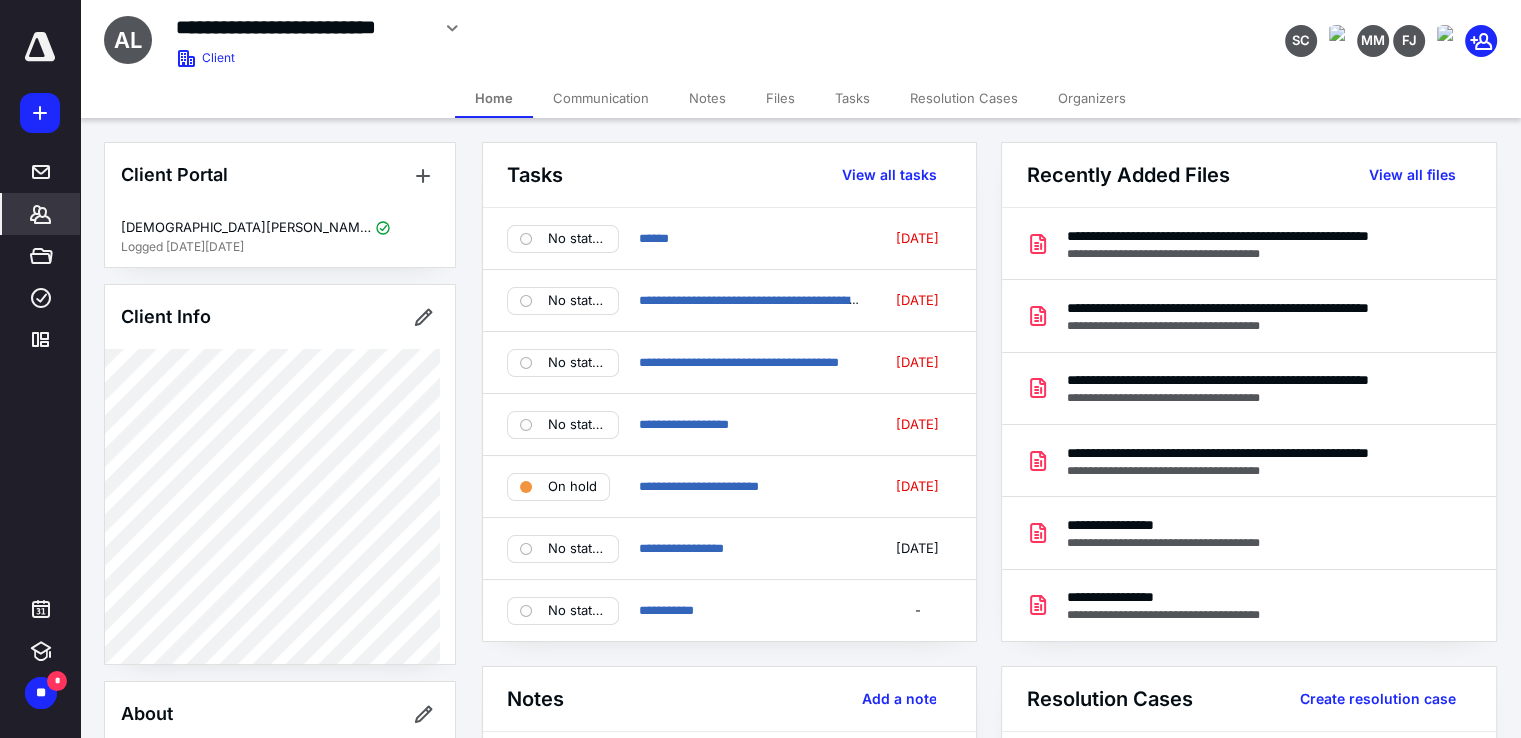 click on "Files" at bounding box center (780, 98) 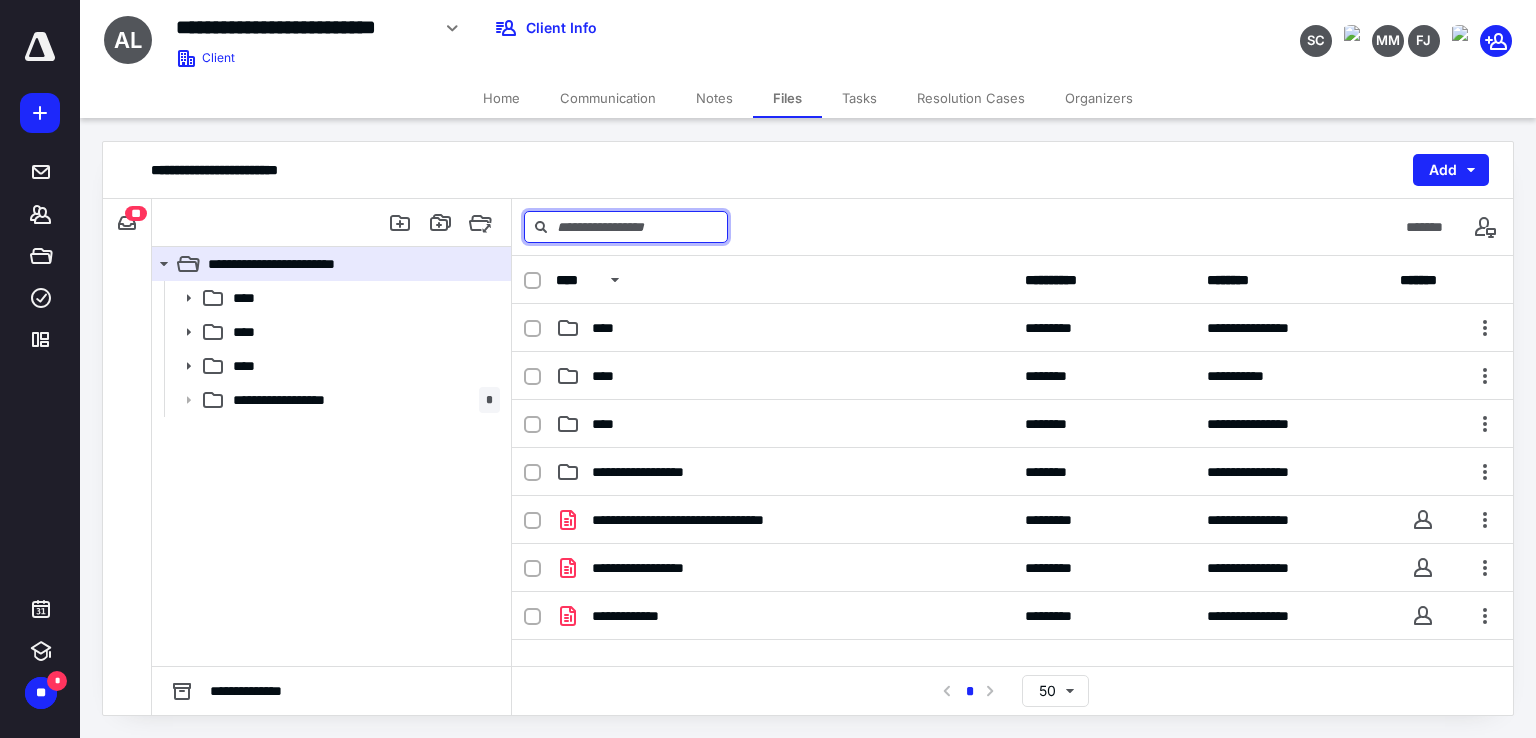 click at bounding box center (626, 227) 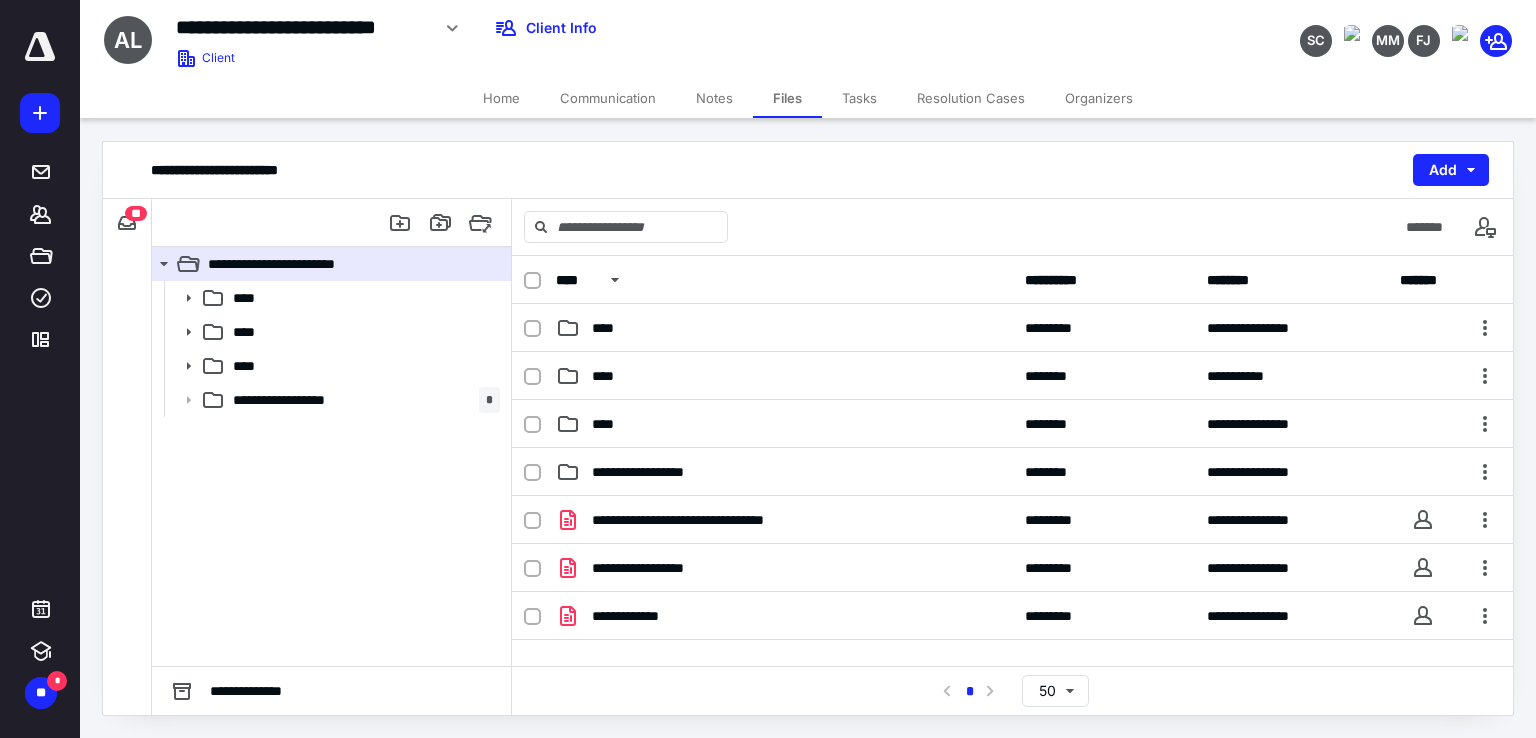 click on "Notes" at bounding box center (714, 98) 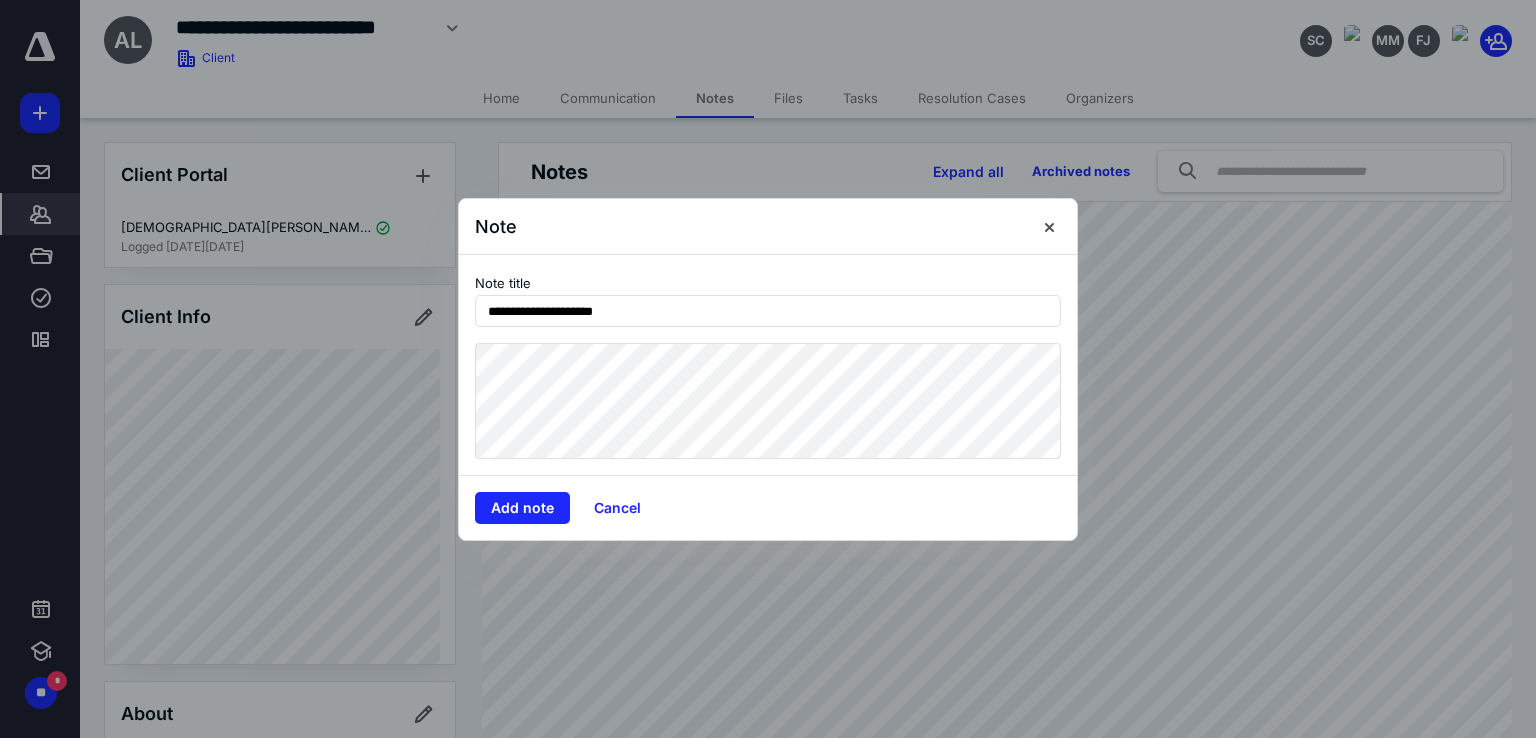 type on "**********" 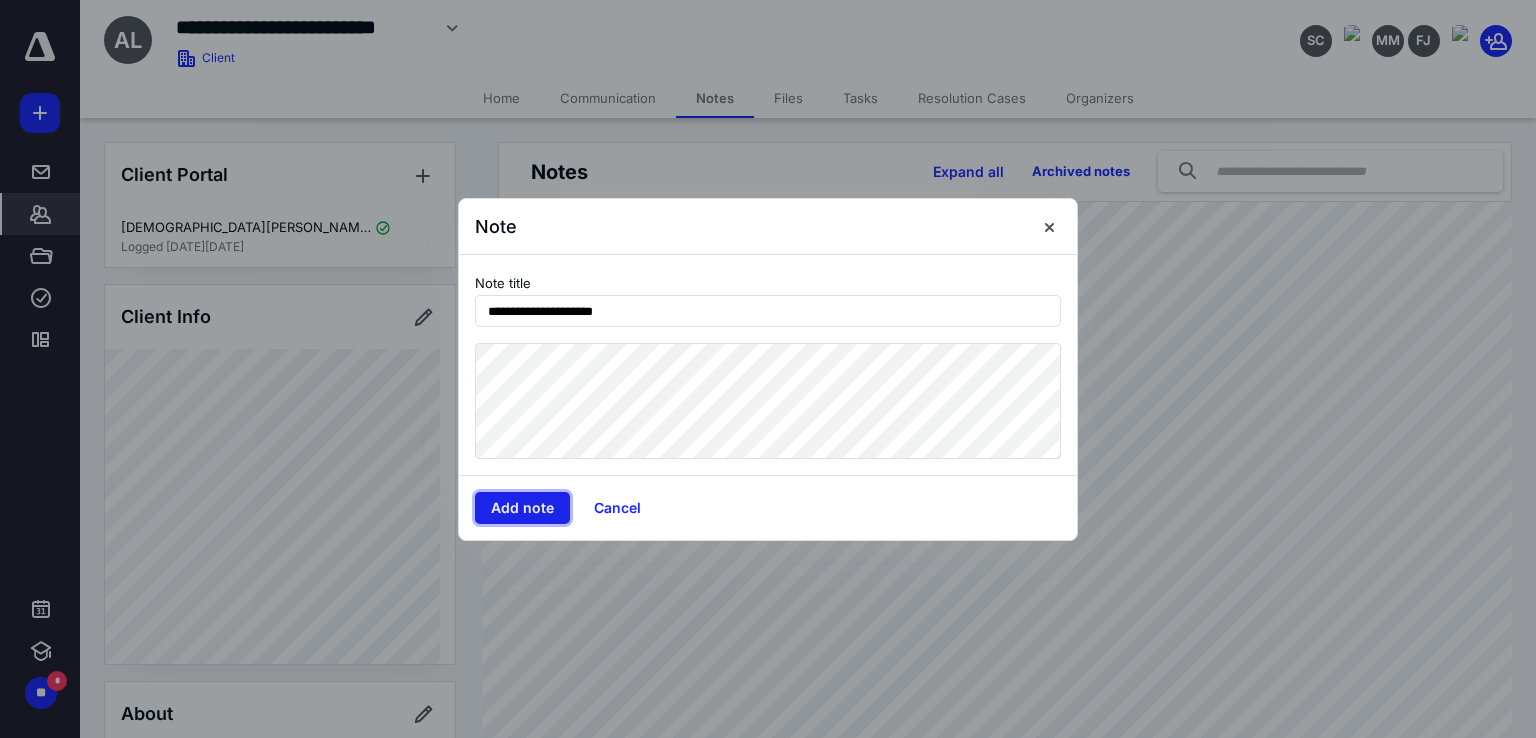 click on "Add note" at bounding box center [522, 508] 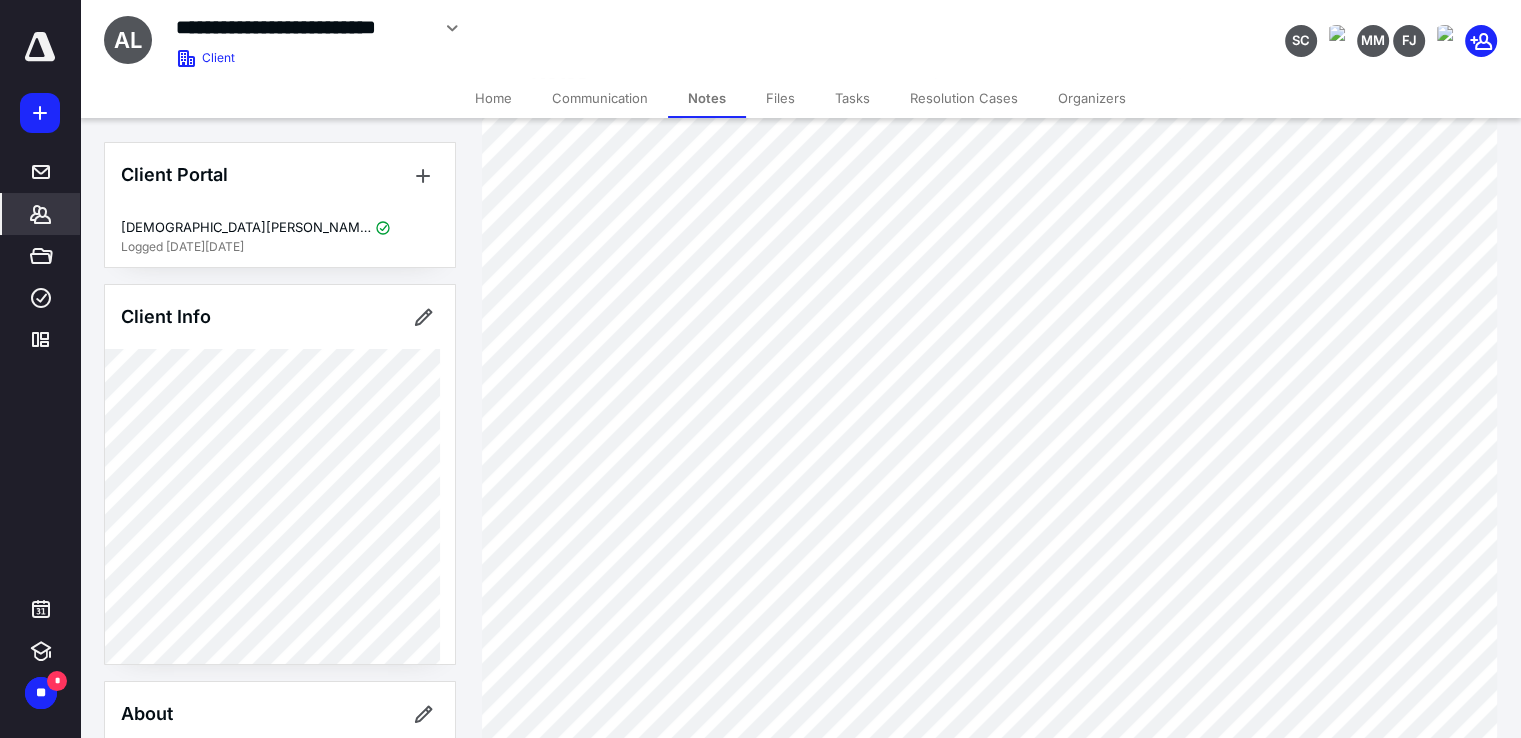 scroll, scrollTop: 200, scrollLeft: 0, axis: vertical 